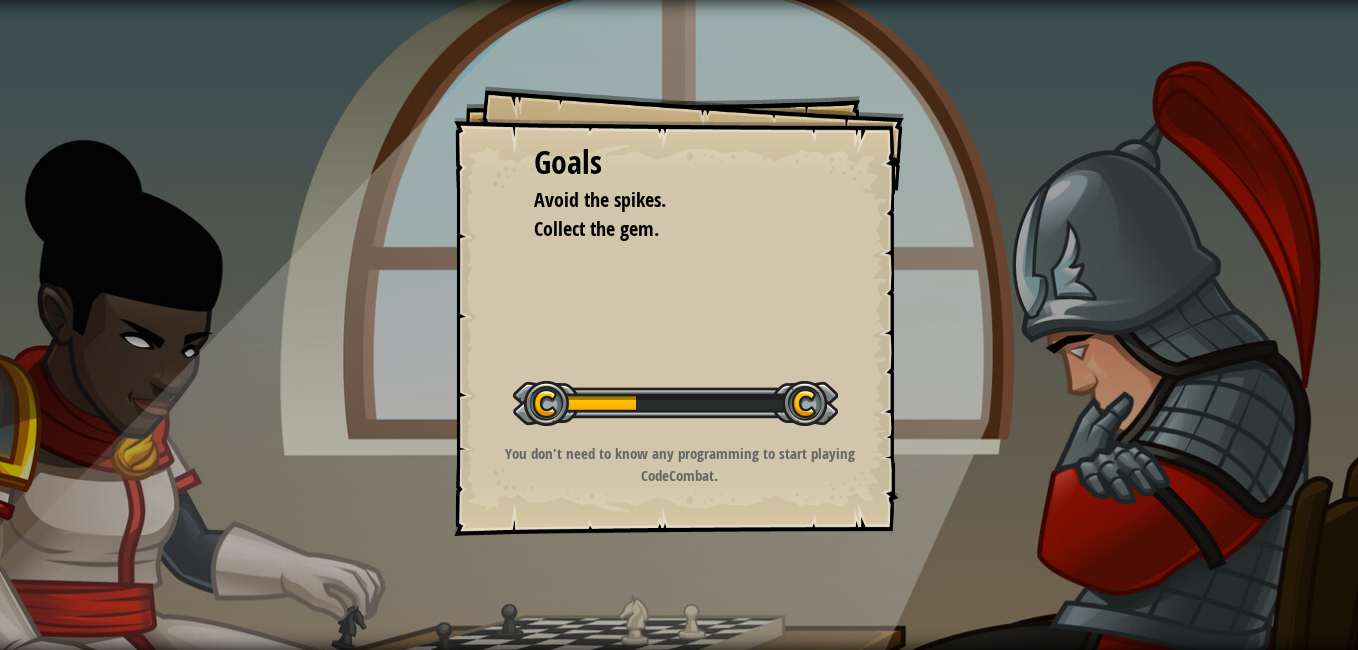 scroll, scrollTop: 0, scrollLeft: 0, axis: both 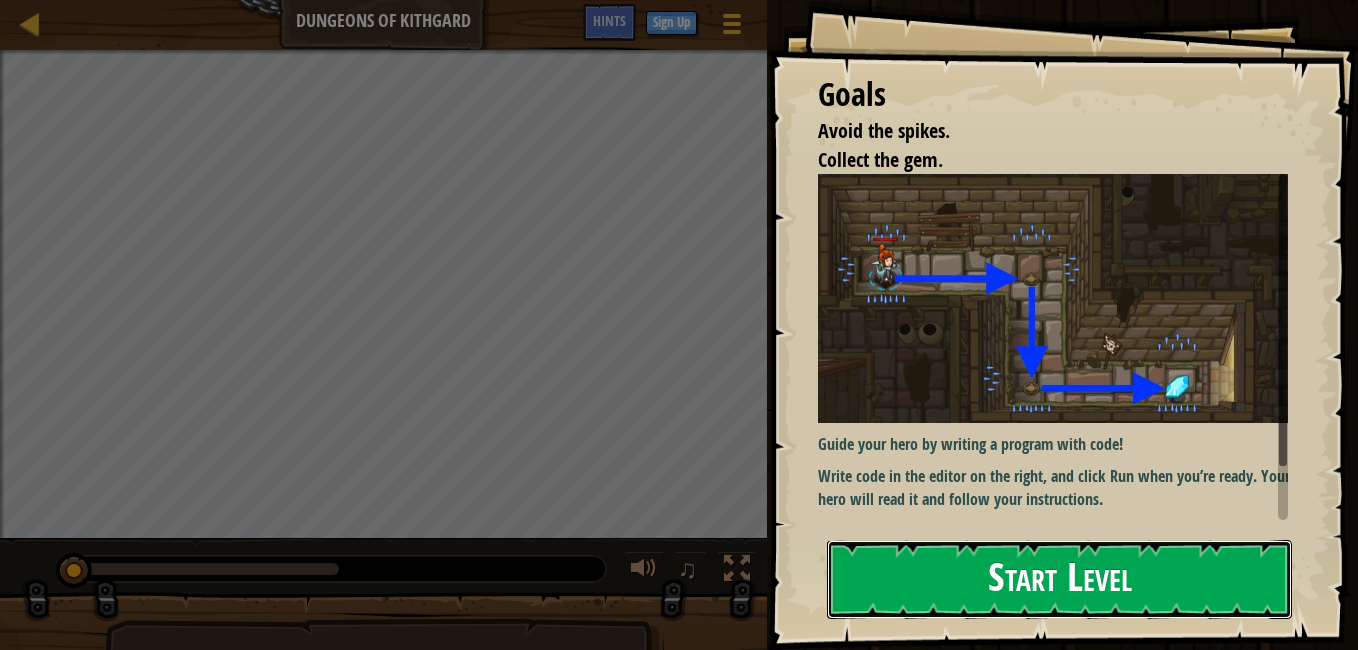 click on "Start Level" at bounding box center [1059, 579] 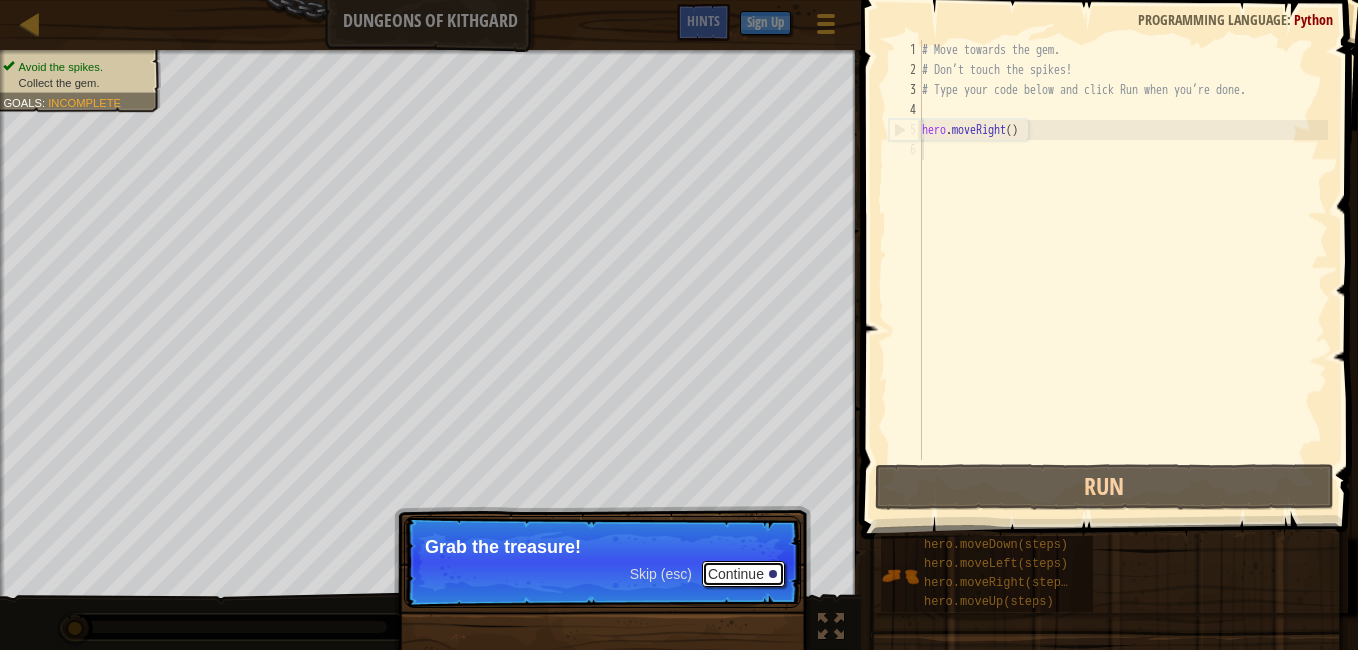 click on "Continue" at bounding box center (743, 574) 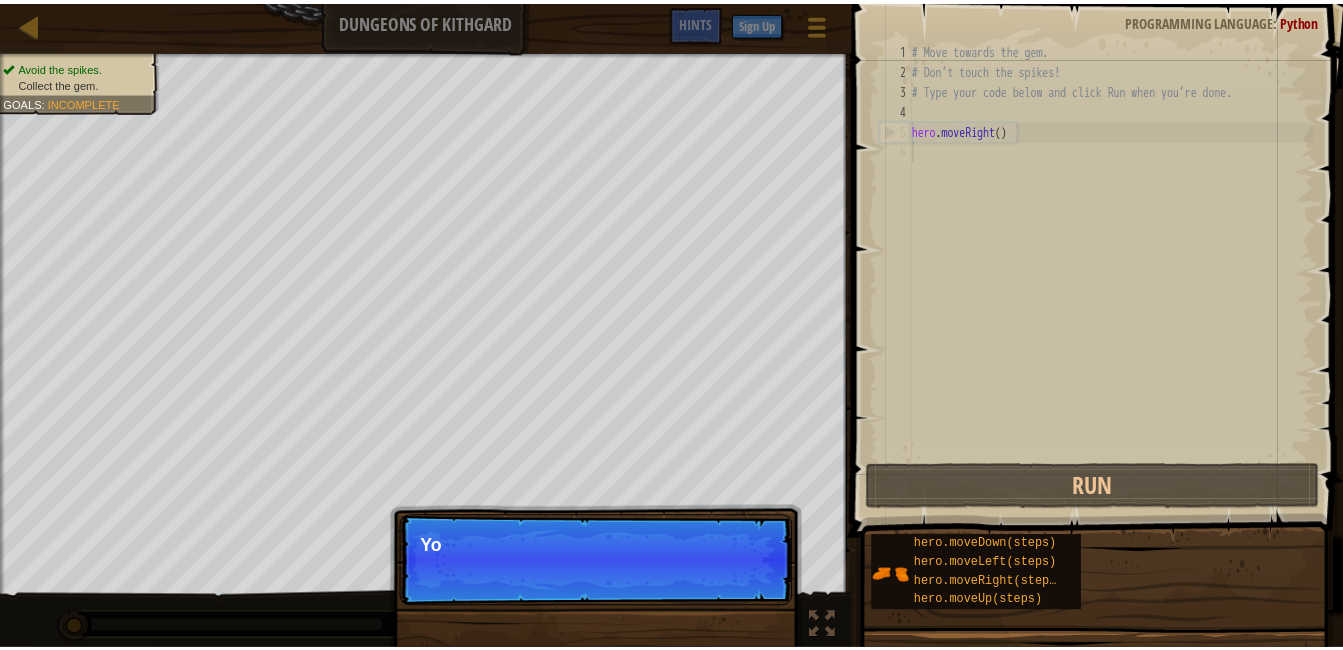 scroll, scrollTop: 9, scrollLeft: 0, axis: vertical 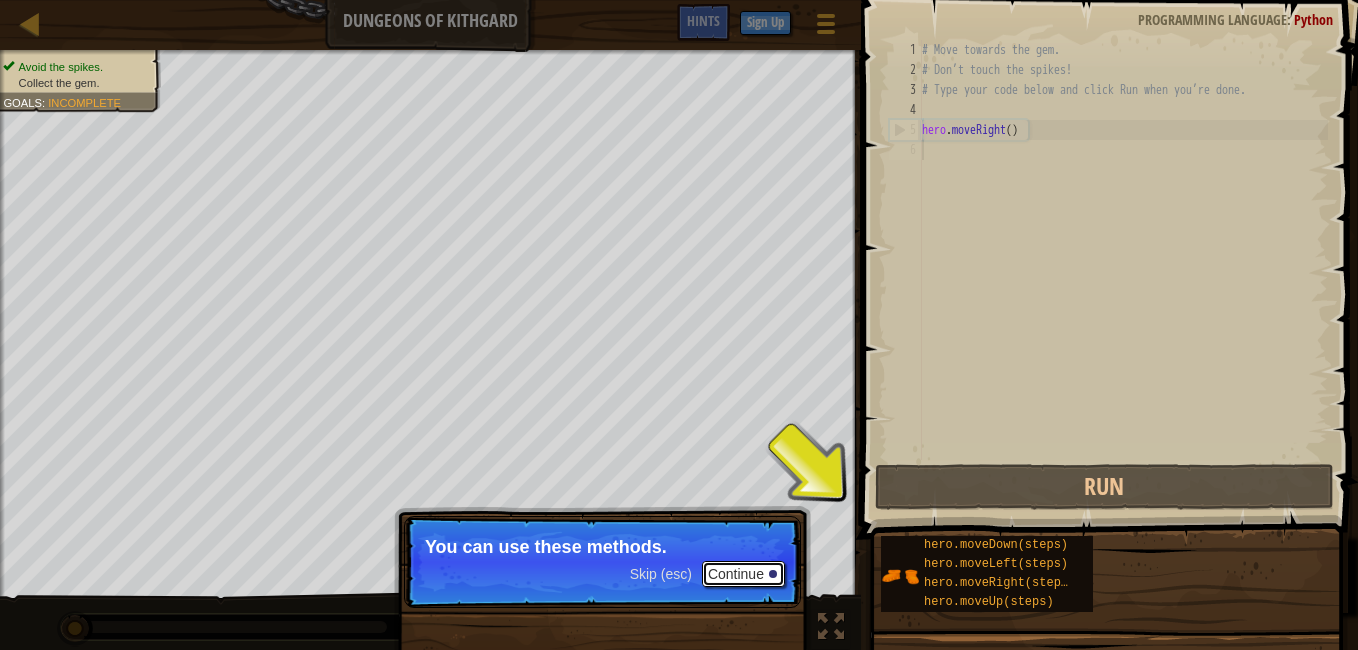 click on "Continue" at bounding box center (743, 574) 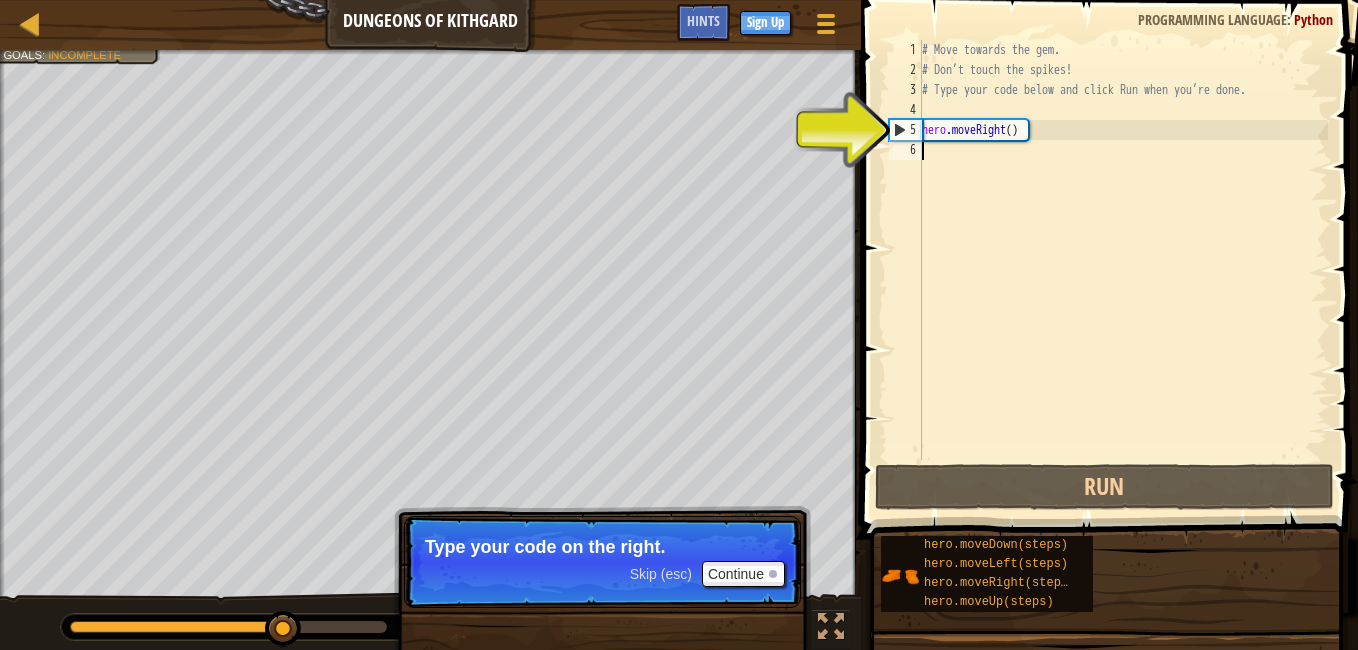 click on "# Move towards the gem. # Don’t touch the spikes! # Type your code below and click Run when you’re done. hero . moveRight ( )" at bounding box center [1123, 270] 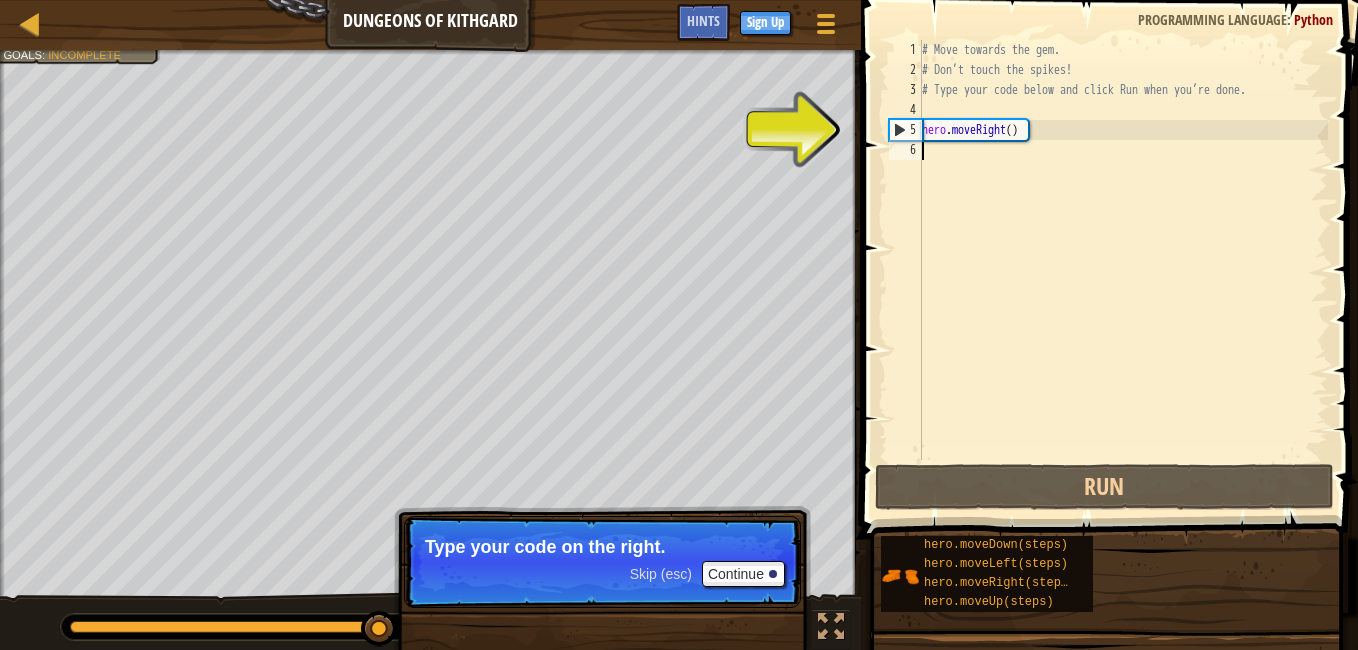 click on "# Move towards the gem. # Don’t touch the spikes! # Type your code below and click Run when you’re done. hero . moveRight ( )" at bounding box center [1123, 270] 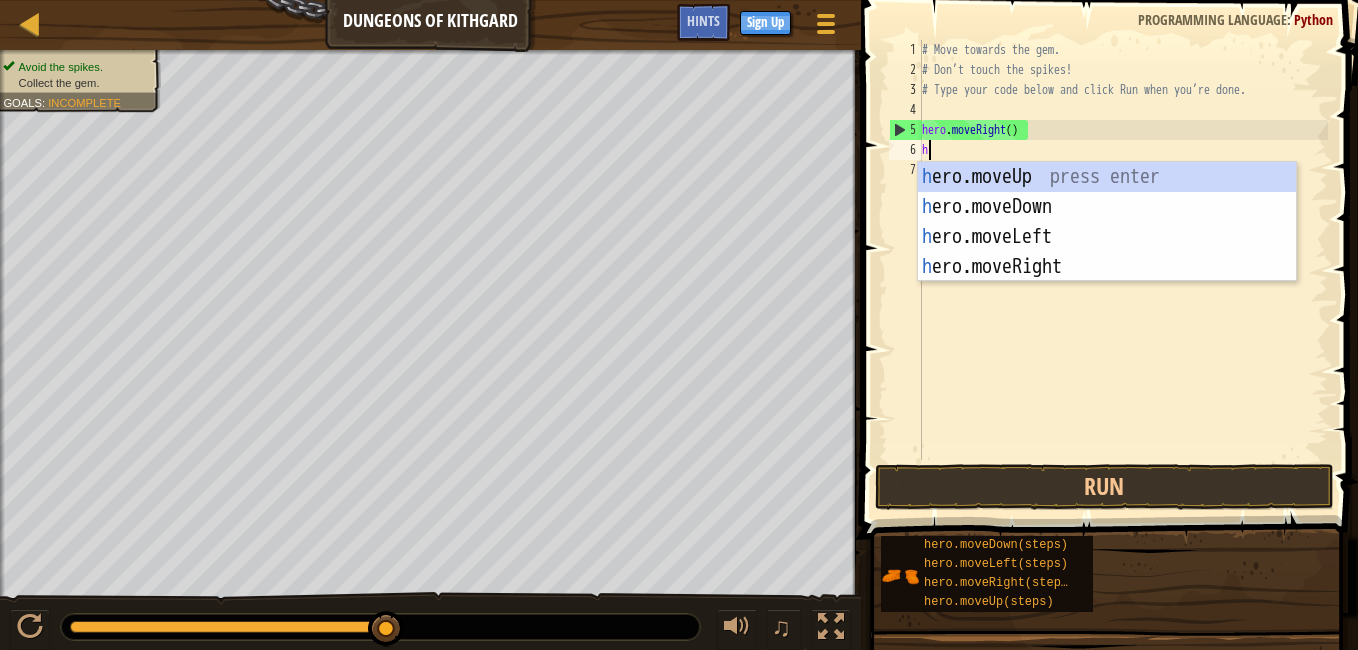 type on "he" 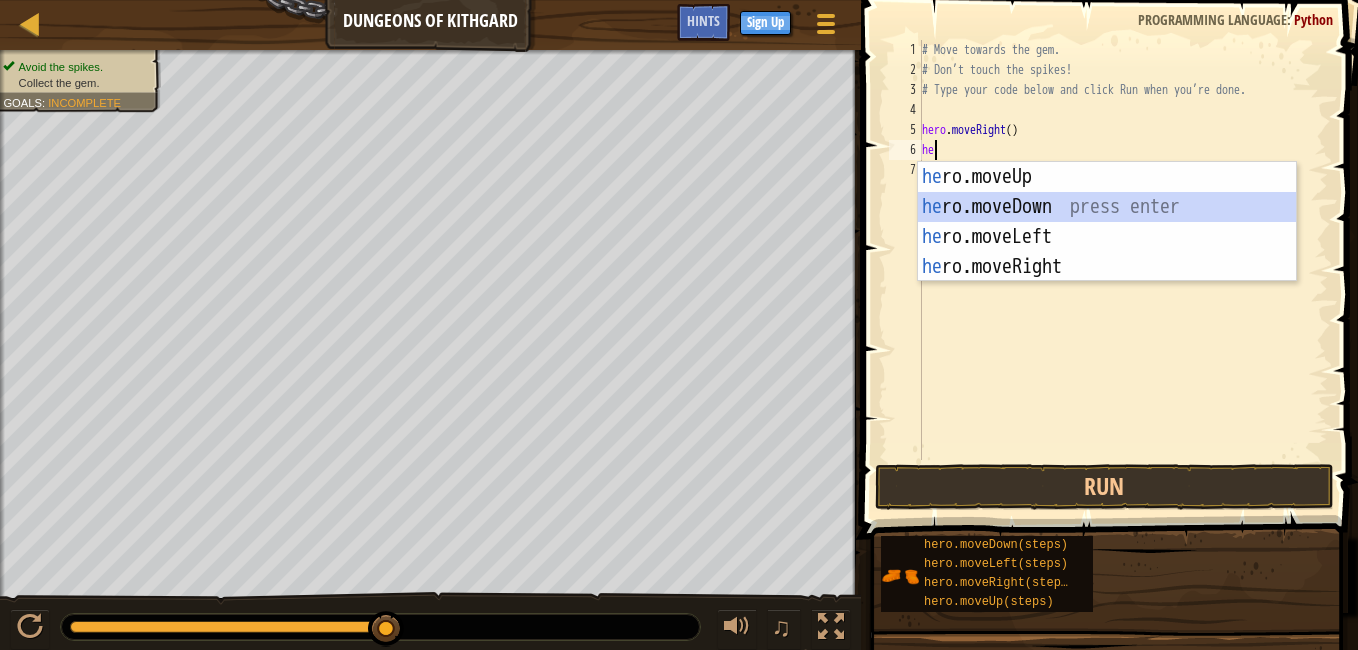click on "he ro.moveUp press enter he ro.moveDown press enter he ro.moveLeft press enter he ro.moveRight press enter" at bounding box center [1107, 252] 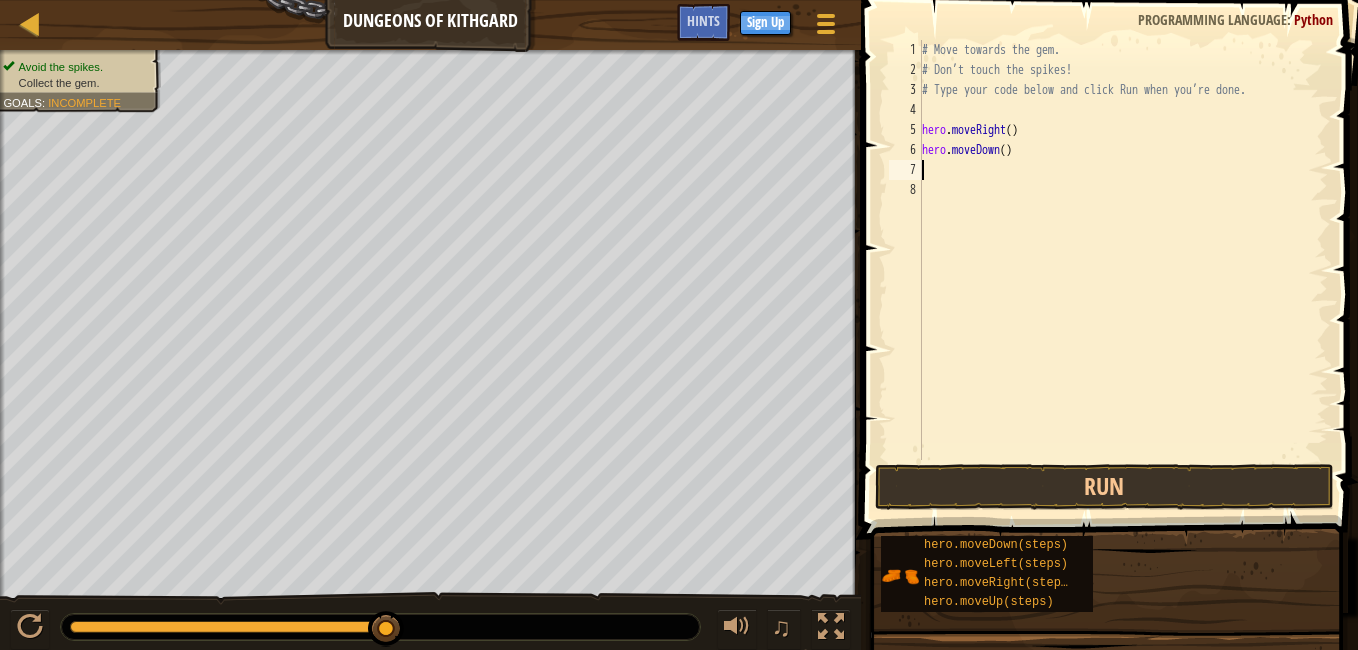 click on "# Move towards the gem. # Don’t touch the spikes! # Type your code below and click Run when you’re done. hero . moveRight ( ) hero . moveDown ( )" at bounding box center (1123, 270) 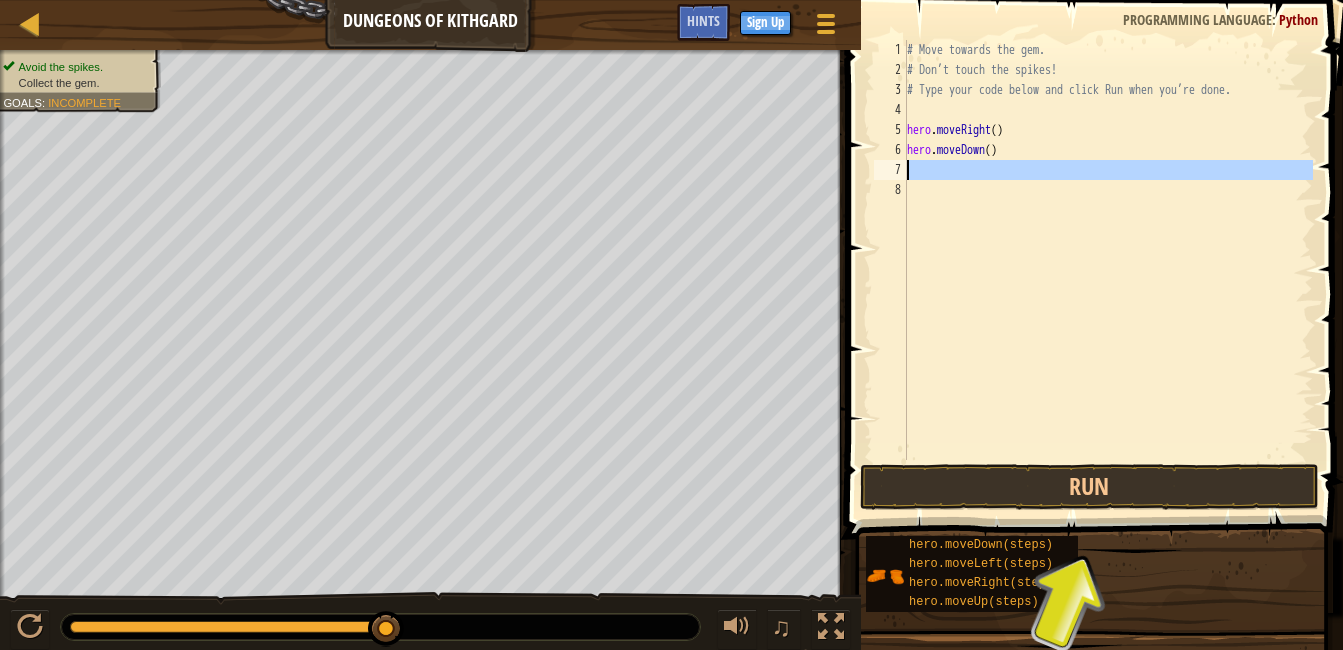 click on "1 2 3 4 5 6 7 8 # Move towards the gem. # Don’t touch the spikes! # Type your code below and click Run when you’re done. hero . moveRight ( ) hero . moveDown ( )     הההההההההההההההההההההההההההההההההההההההההההההההההההההההההההההההההההההההההההההההההההההההההההההההההההההההההההההההההההההההההההההההההההההההההההההההההההההההההההההההההההההההההההההההההההההההההההההההההההההההההההההההההההההההההההההההההההההההההההההההההההההההההההההההה XXXXXXXXXXXXXXXXXXXXXXXXXXXXXXXXXXXXXXXXXXXXXXXXXXXXXXXXXXXXXXXXXXXXXXXXXXXXXXXXXXXXXXXXXXXXXXXXXXXXXXXXXXXXXXXXXXXXXXXXXXXXXXXXXXXXXXXXXXXXXXXXXXXXXXXXXXXXXXXXXXXXXXXXXXXXXXXXXXXXXXXXXXXXXXXXXXXXXXXXXXXXXXXXXXXXXXXXXXXXXXXXXXXXXXXXXXXXXXXXXXXXXXXXXXXXXXXX" at bounding box center (1091, 250) 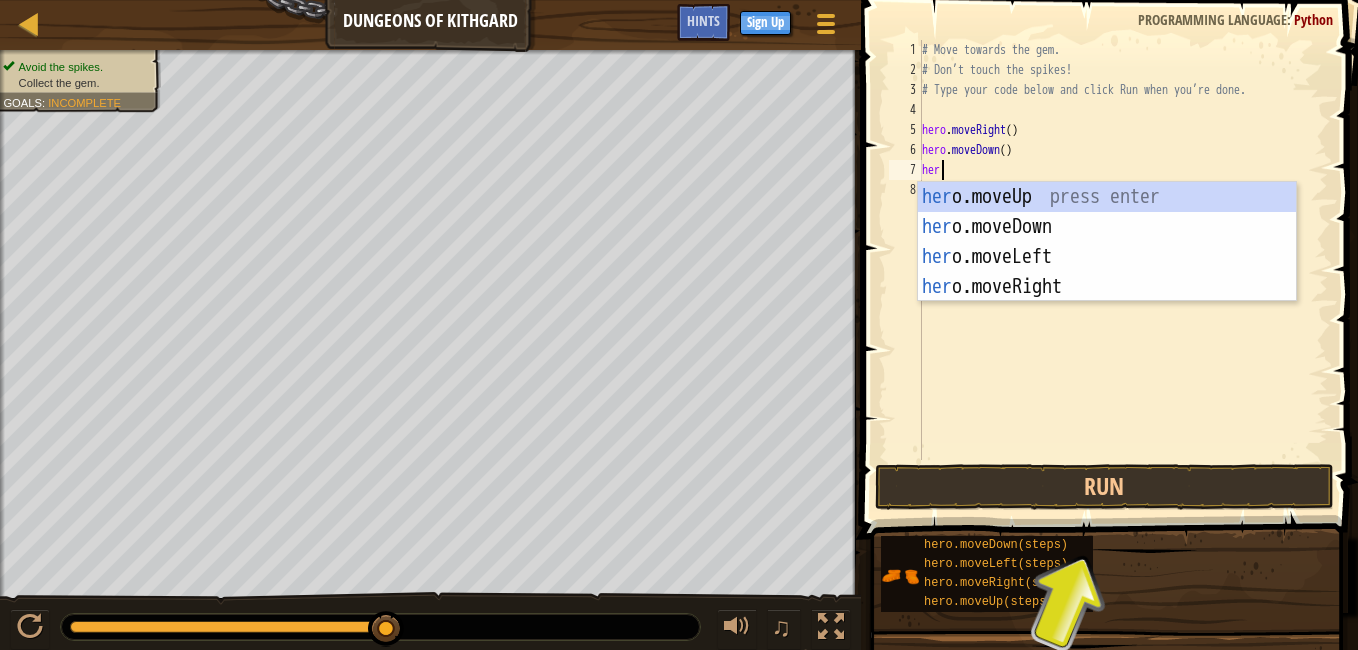 type on "hero" 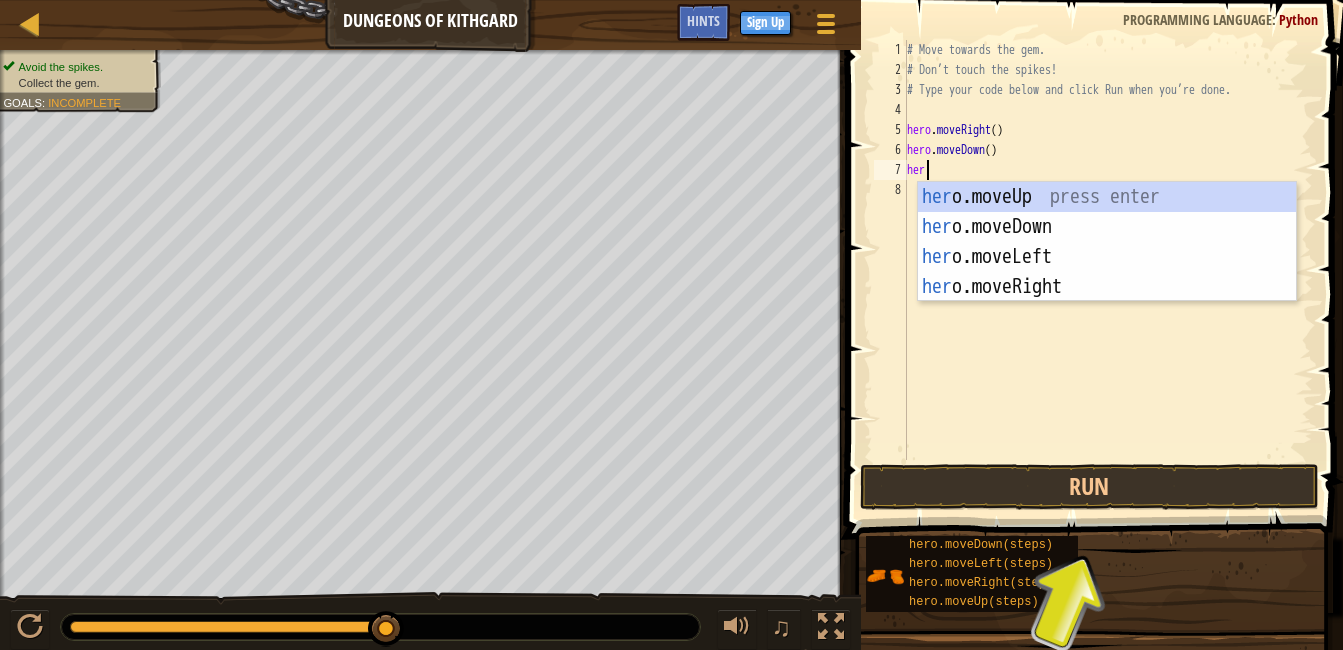 scroll, scrollTop: 9, scrollLeft: 1, axis: both 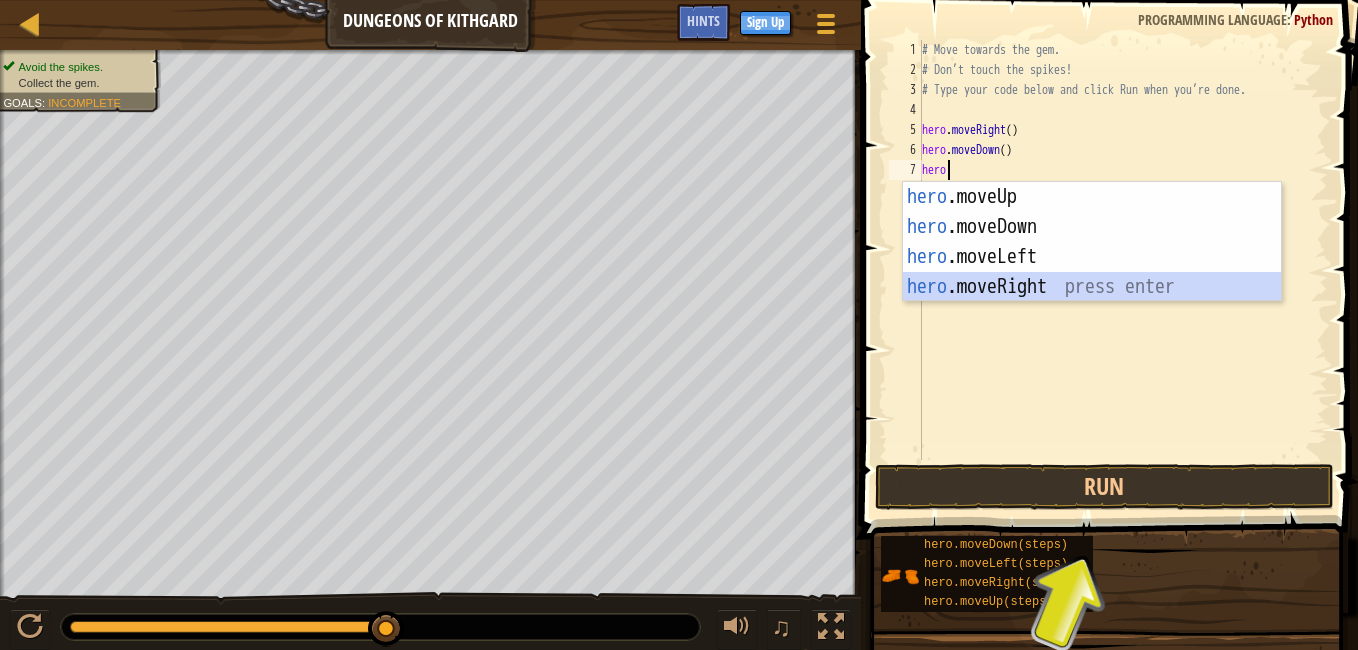 click on "hero .moveUp press enter hero .moveDown press enter hero .moveLeft press enter hero .moveRight press enter" at bounding box center [1092, 272] 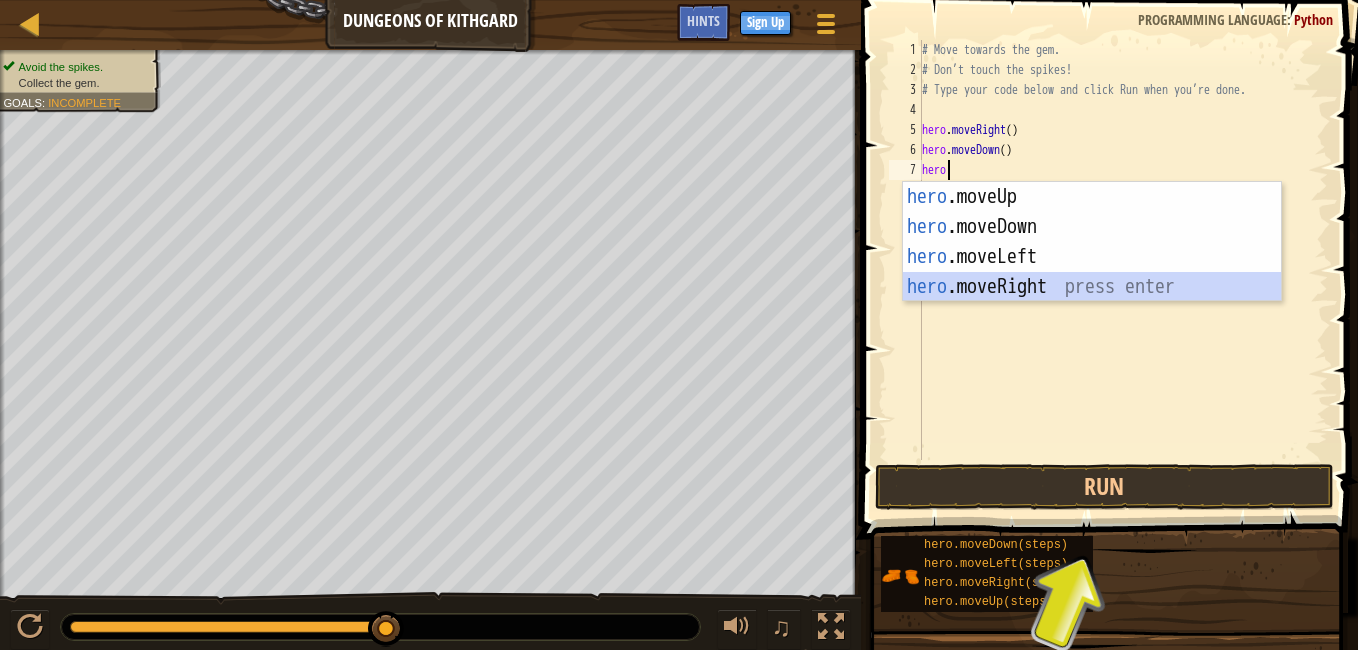 type 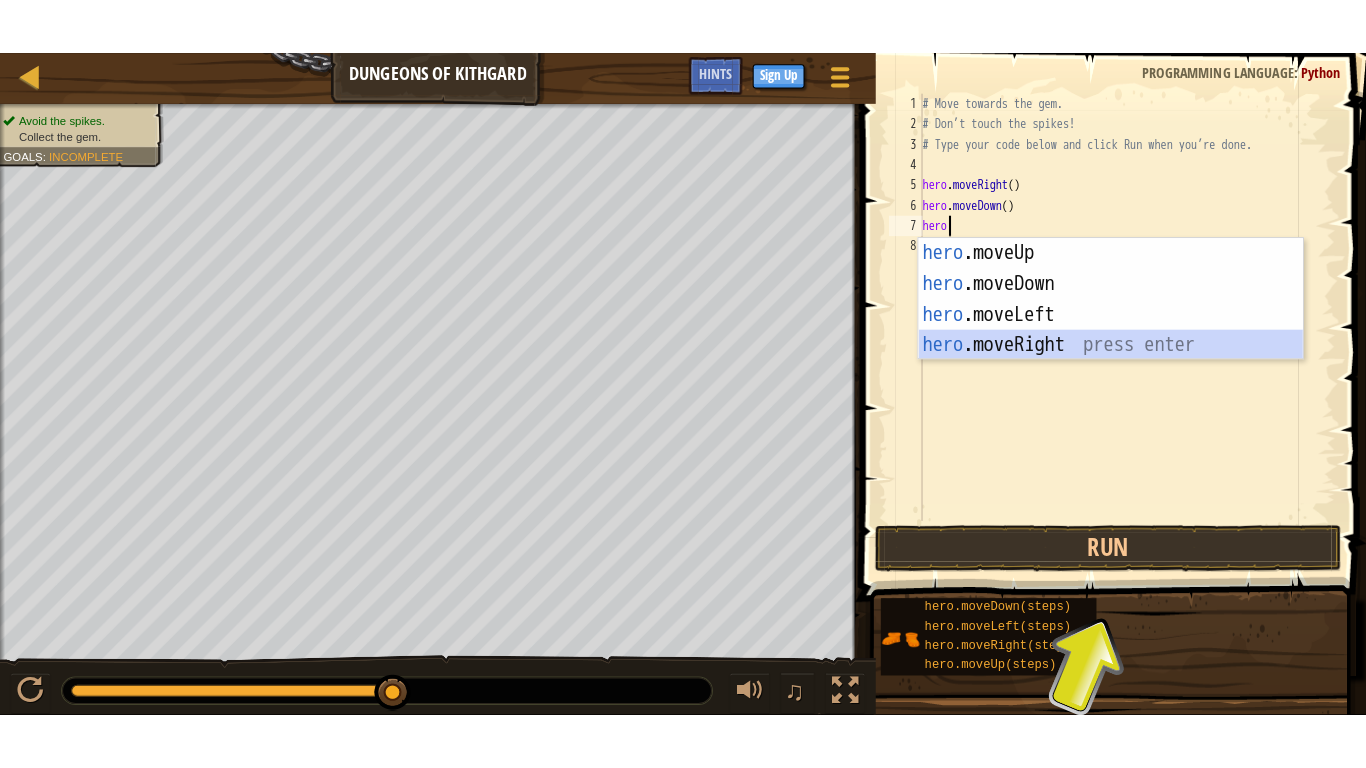 scroll, scrollTop: 9, scrollLeft: 0, axis: vertical 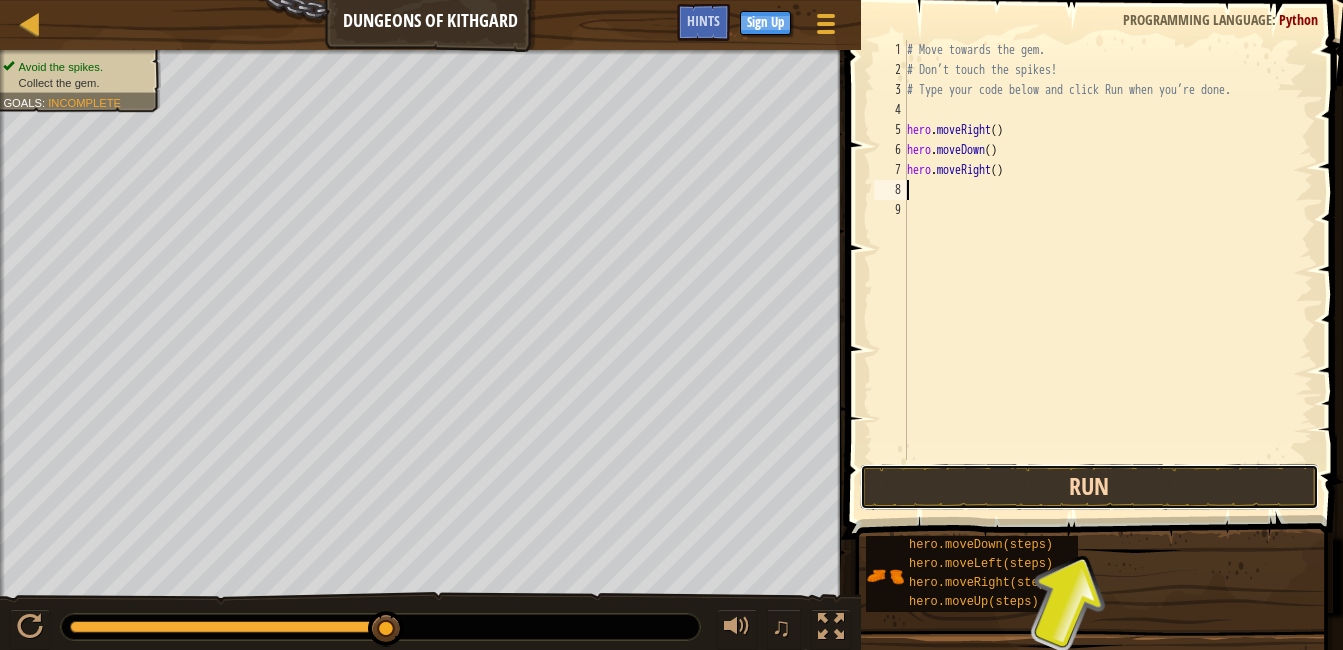 click on "Run" at bounding box center (1089, 487) 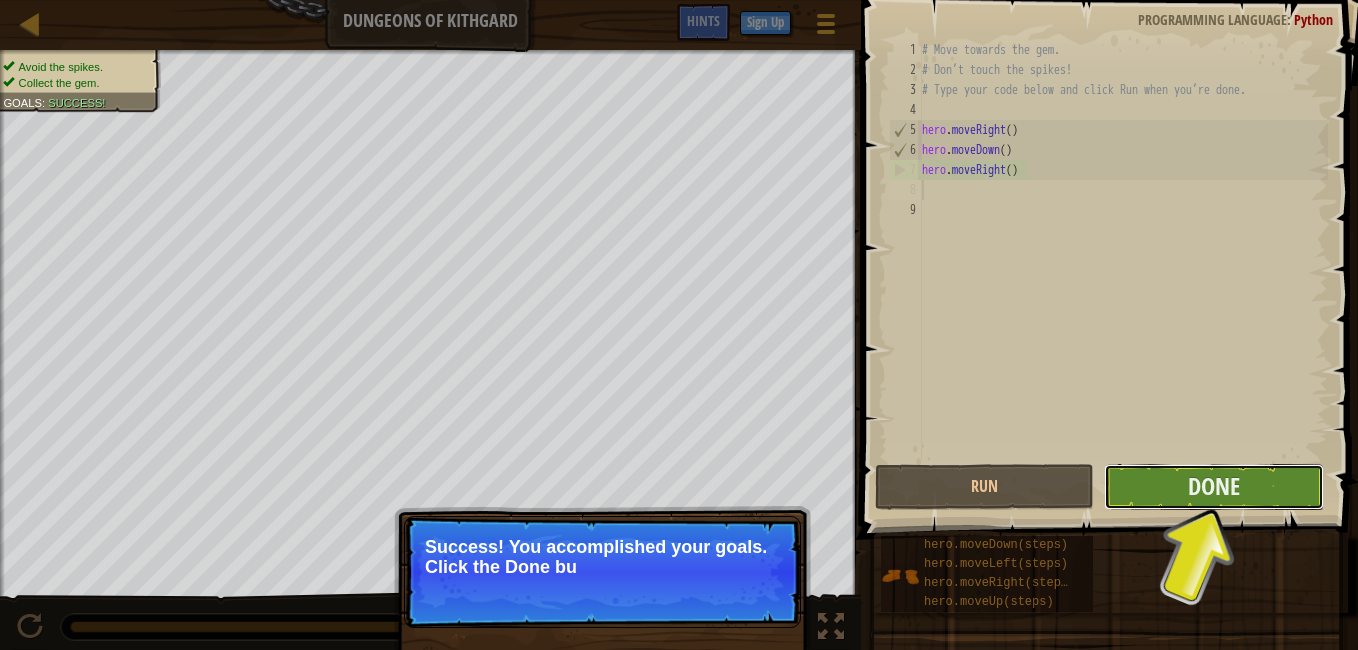 click on "Done" at bounding box center (1213, 487) 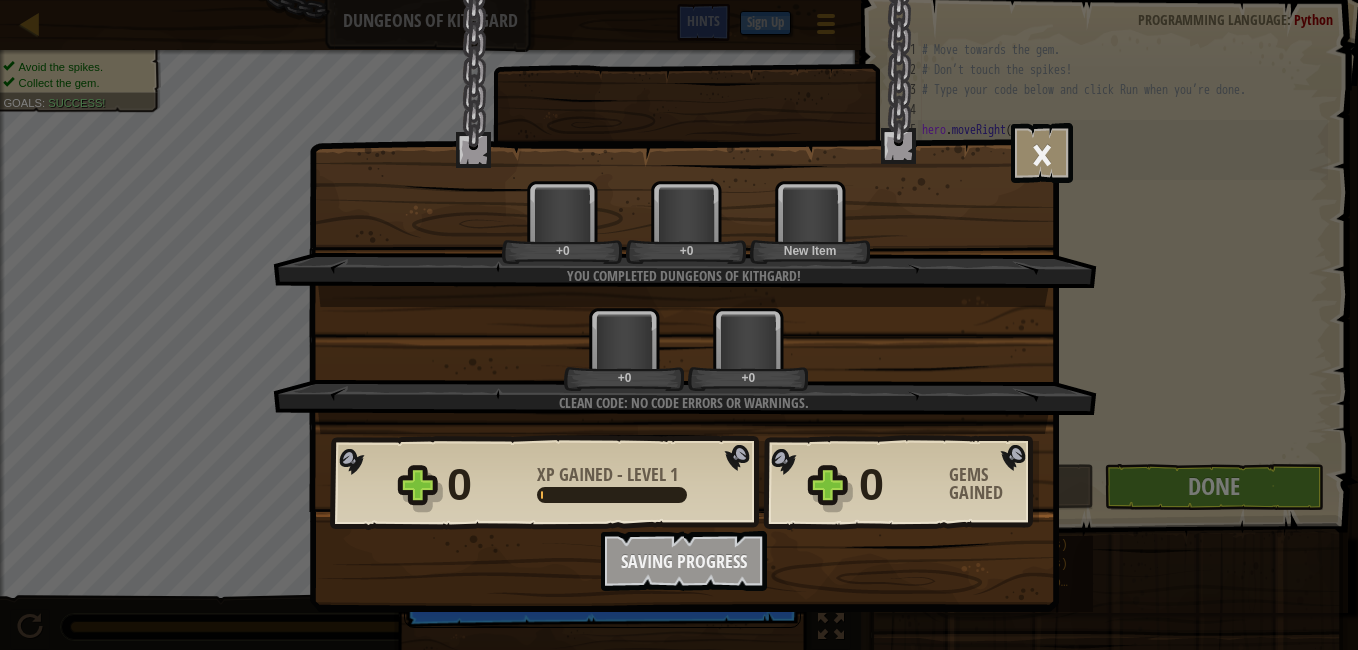 click on "× Well done, hero. You’re building the strength to escape Kithgard. How fun was this level? You completed Dungeons of Kithgard! +0 +0 New Item Clean code: no code errors or warnings. +0 +0 Reticulating Splines... 0 XP Gained - Level 1 0 Gems Gained Want to save your code? Create a free account! Sign Up to Save Progress Saving Progress Continue" at bounding box center [679, 325] 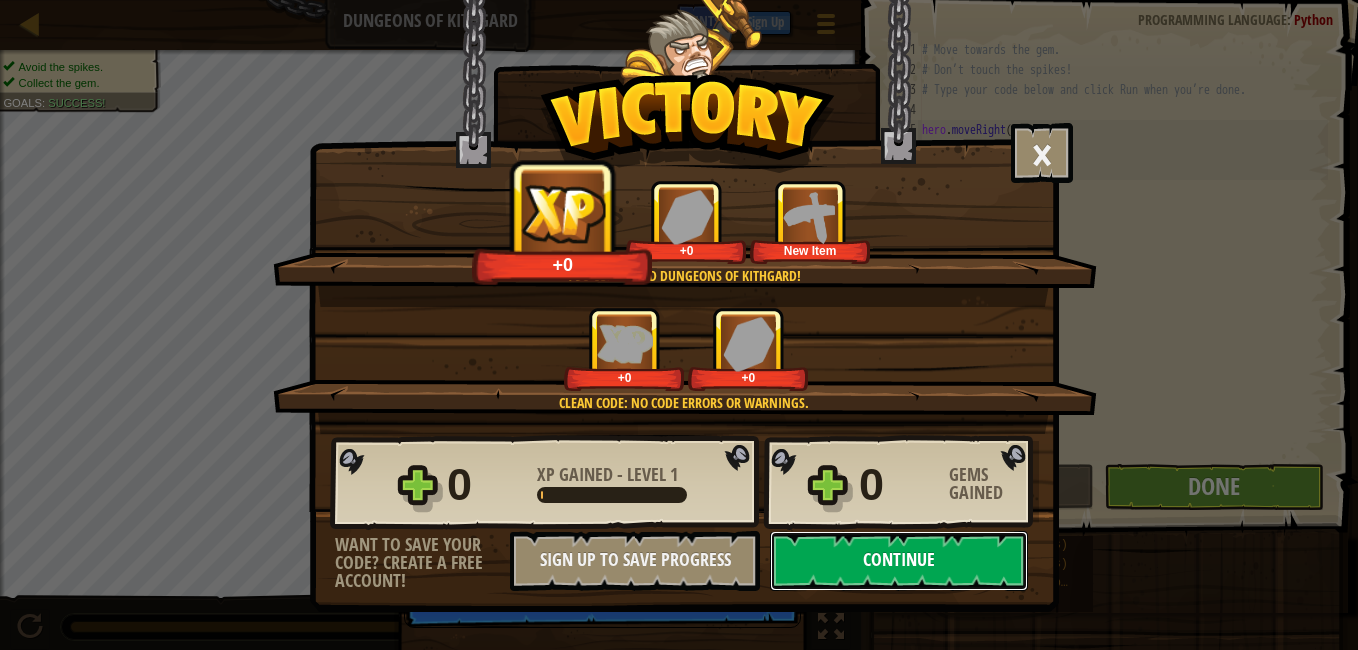 click on "Continue" at bounding box center [899, 561] 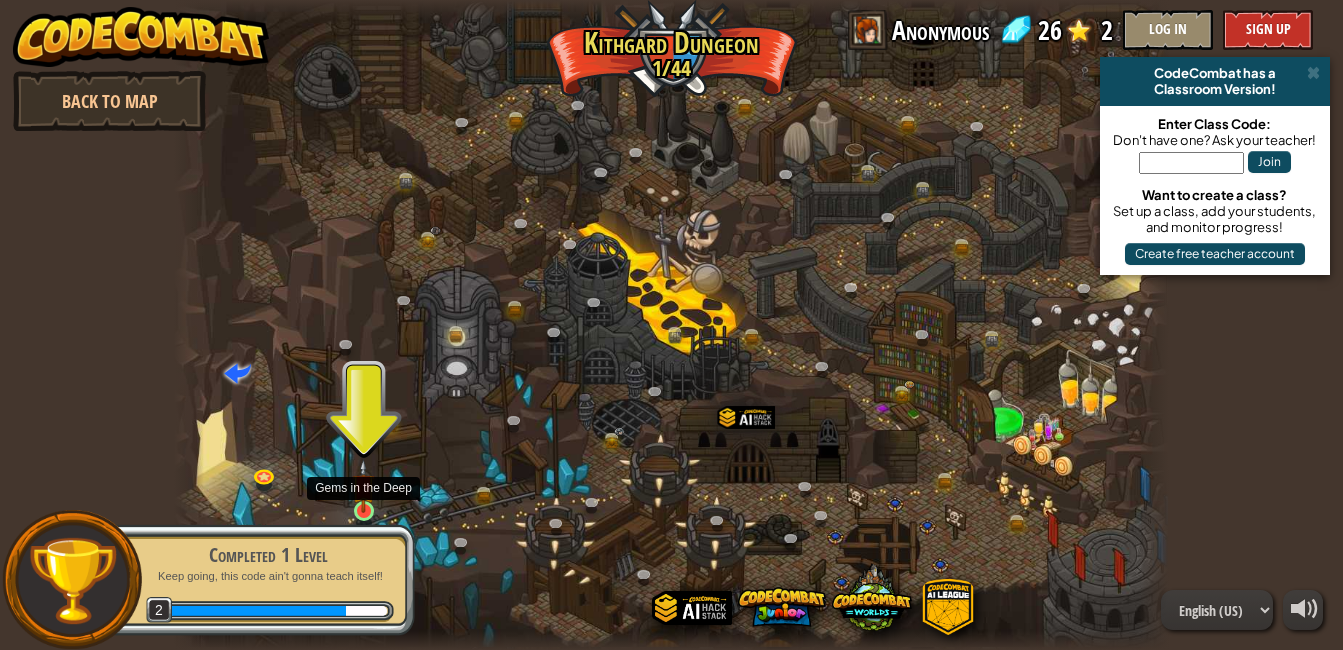 click at bounding box center [364, 486] 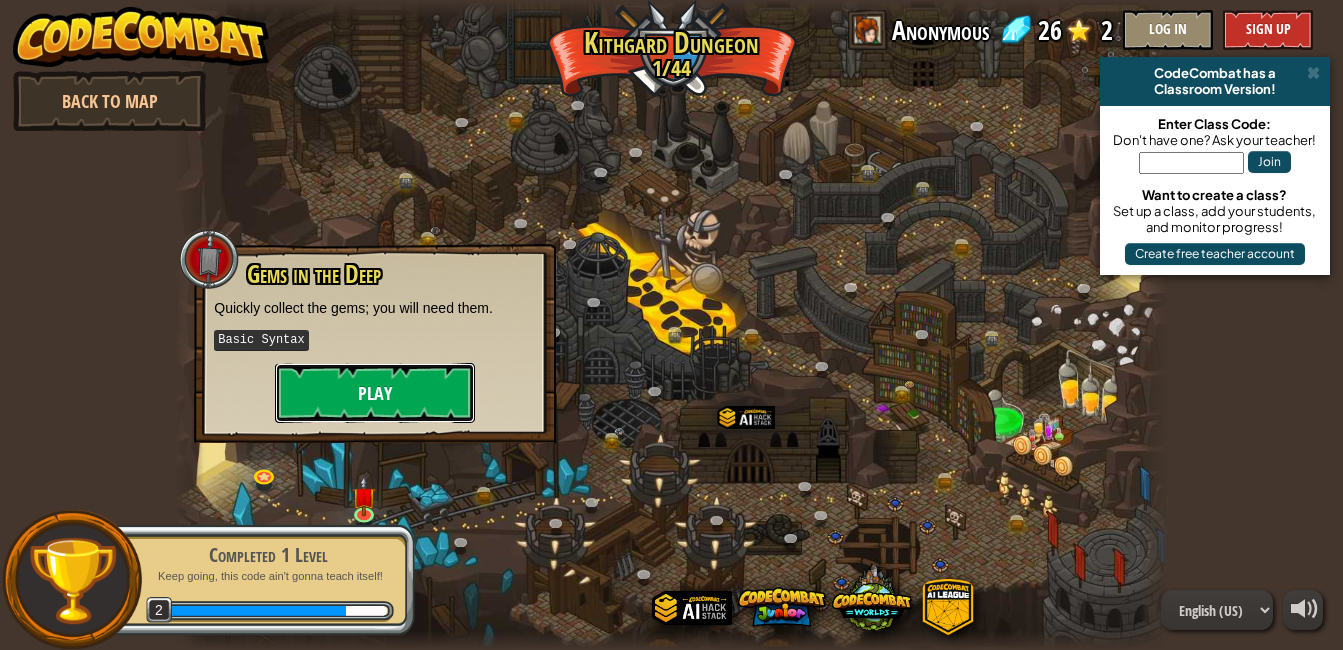 click on "Play" at bounding box center (375, 393) 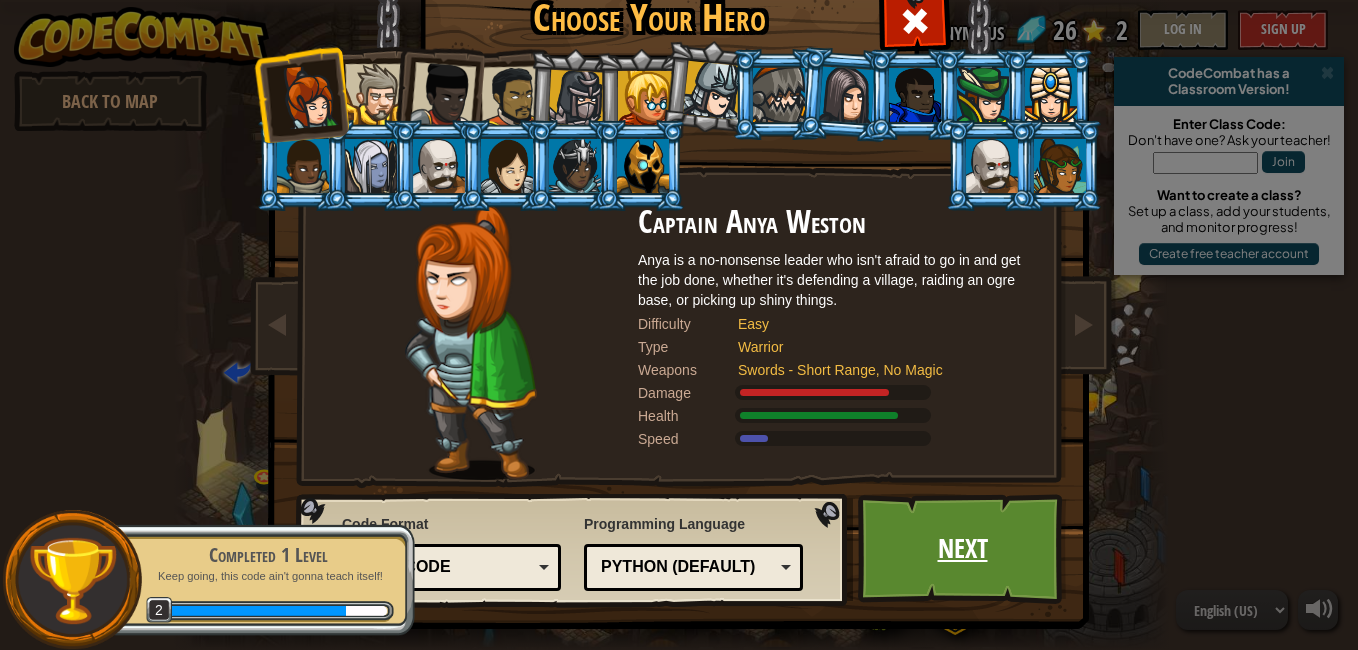 click on "Next" at bounding box center (962, 549) 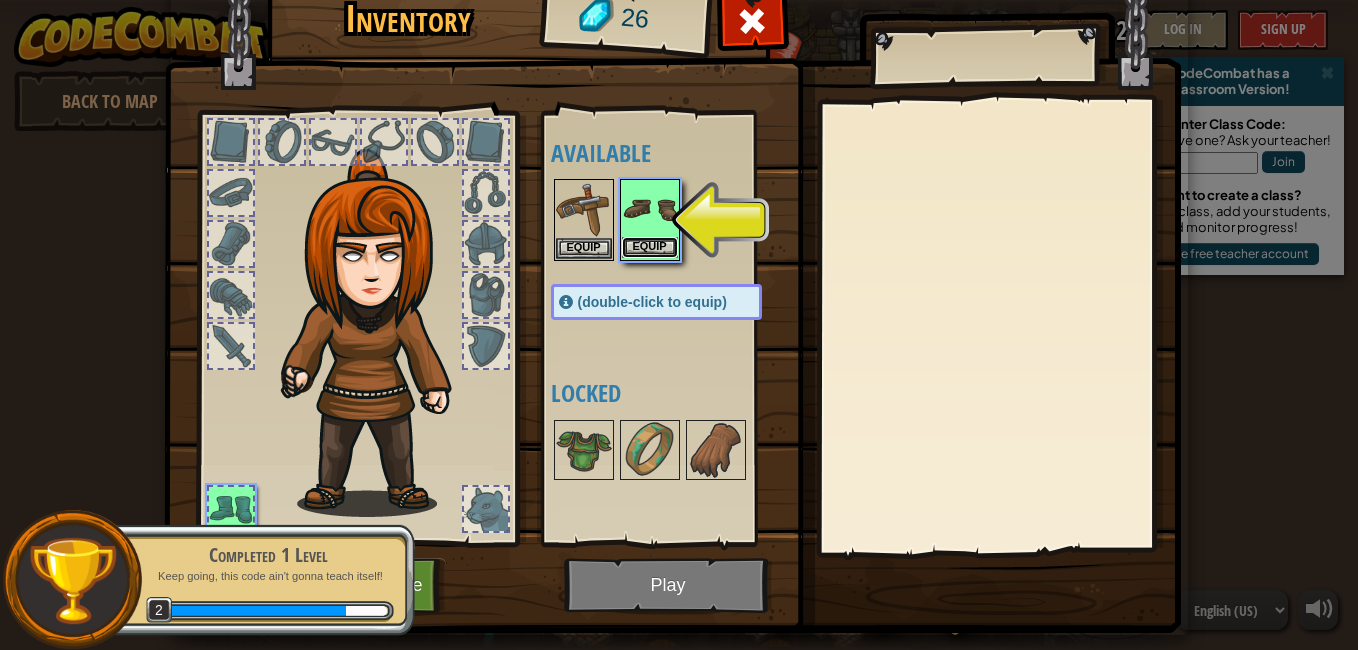 click on "Equip" at bounding box center [650, 247] 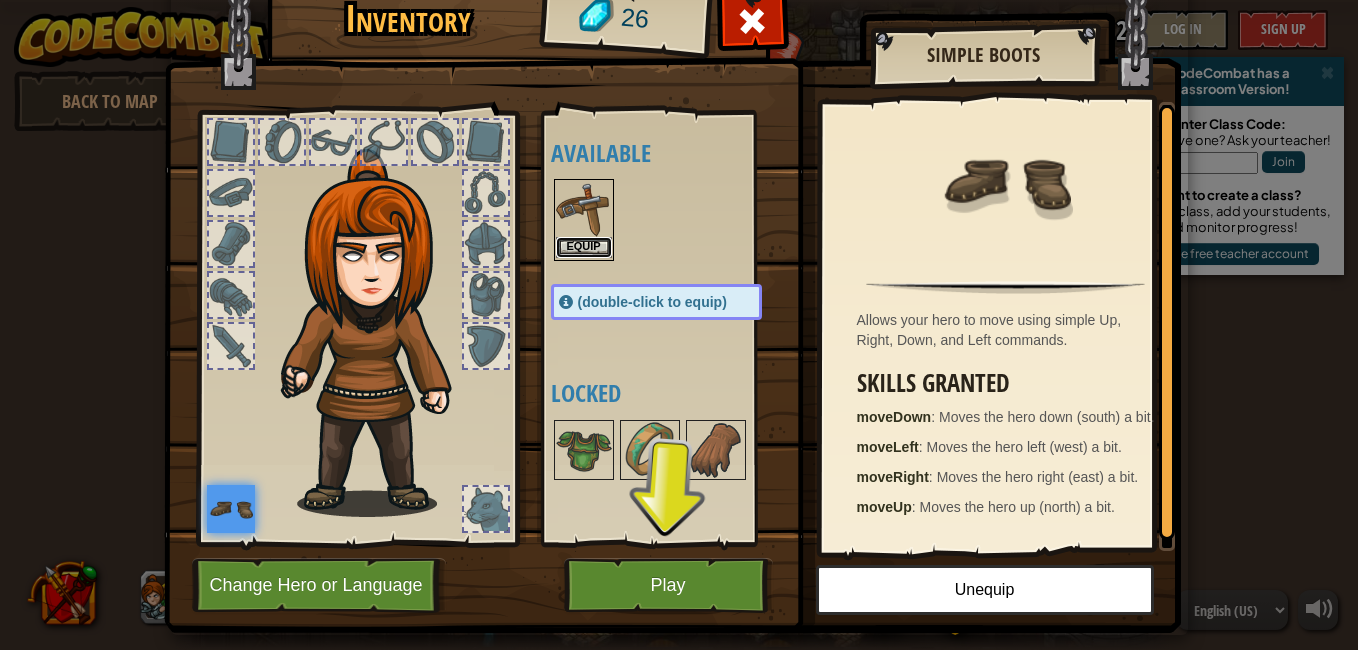 click on "Equip" at bounding box center [584, 247] 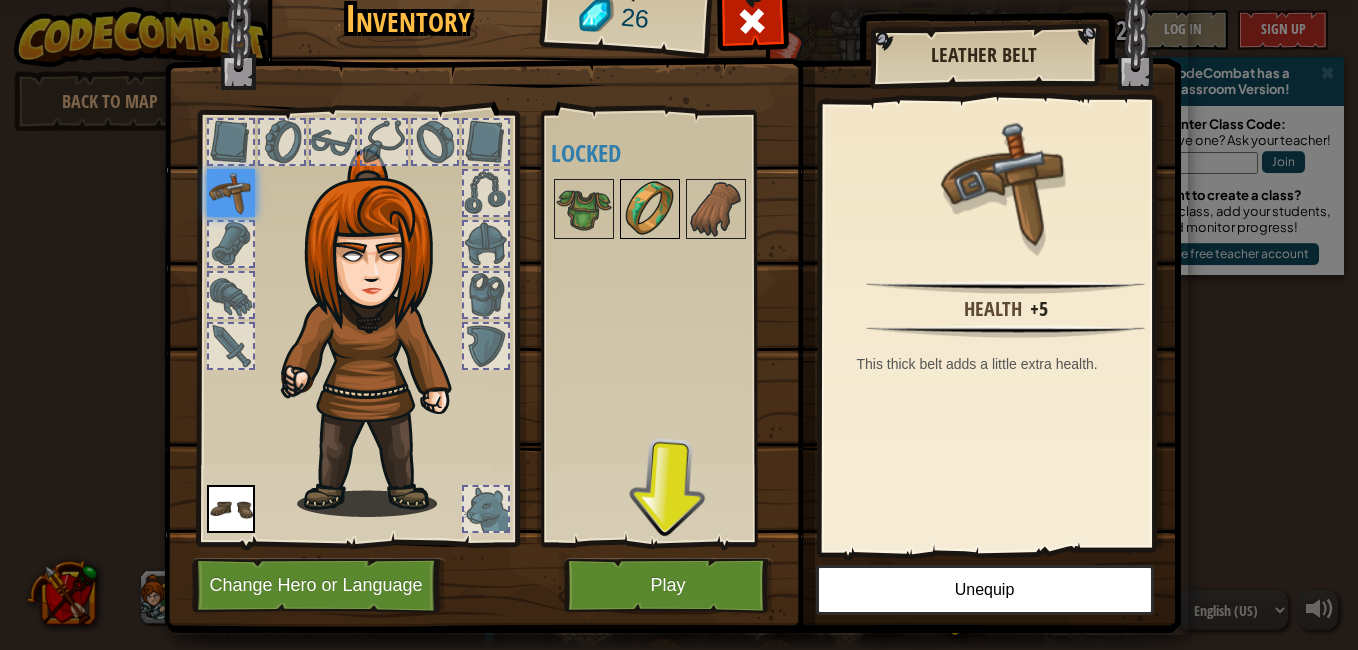click at bounding box center (650, 209) 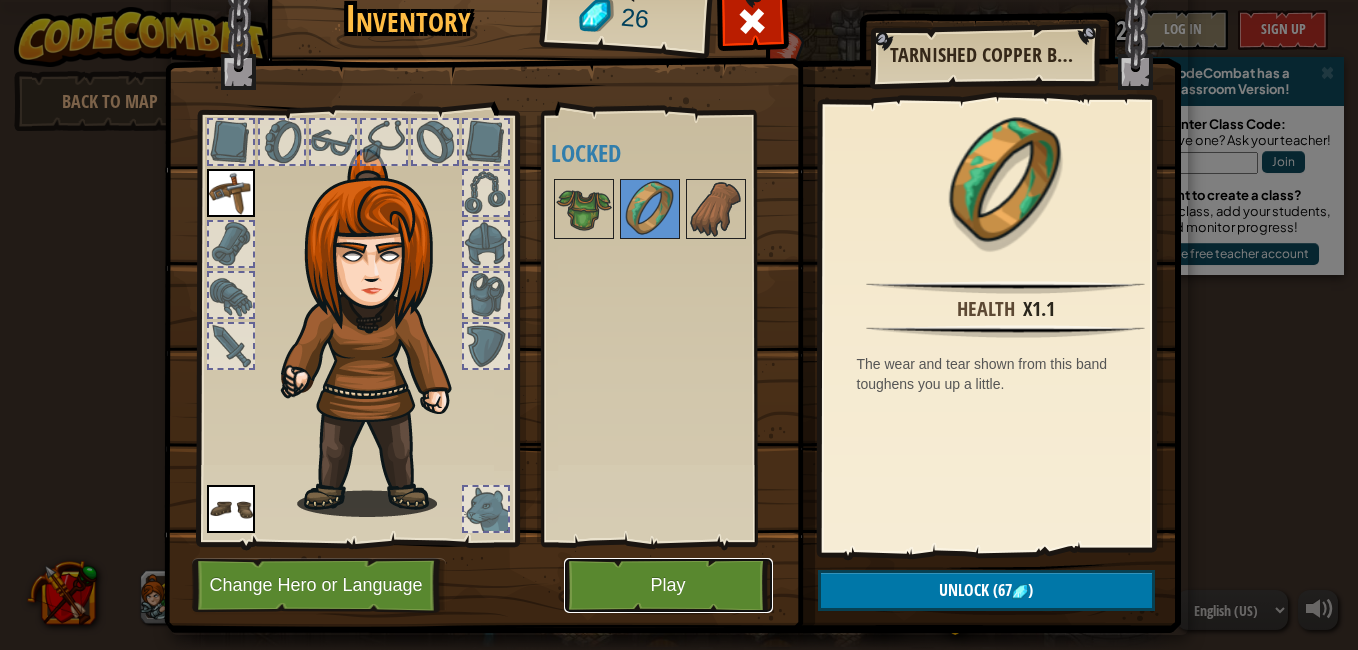 click on "Play" at bounding box center [668, 585] 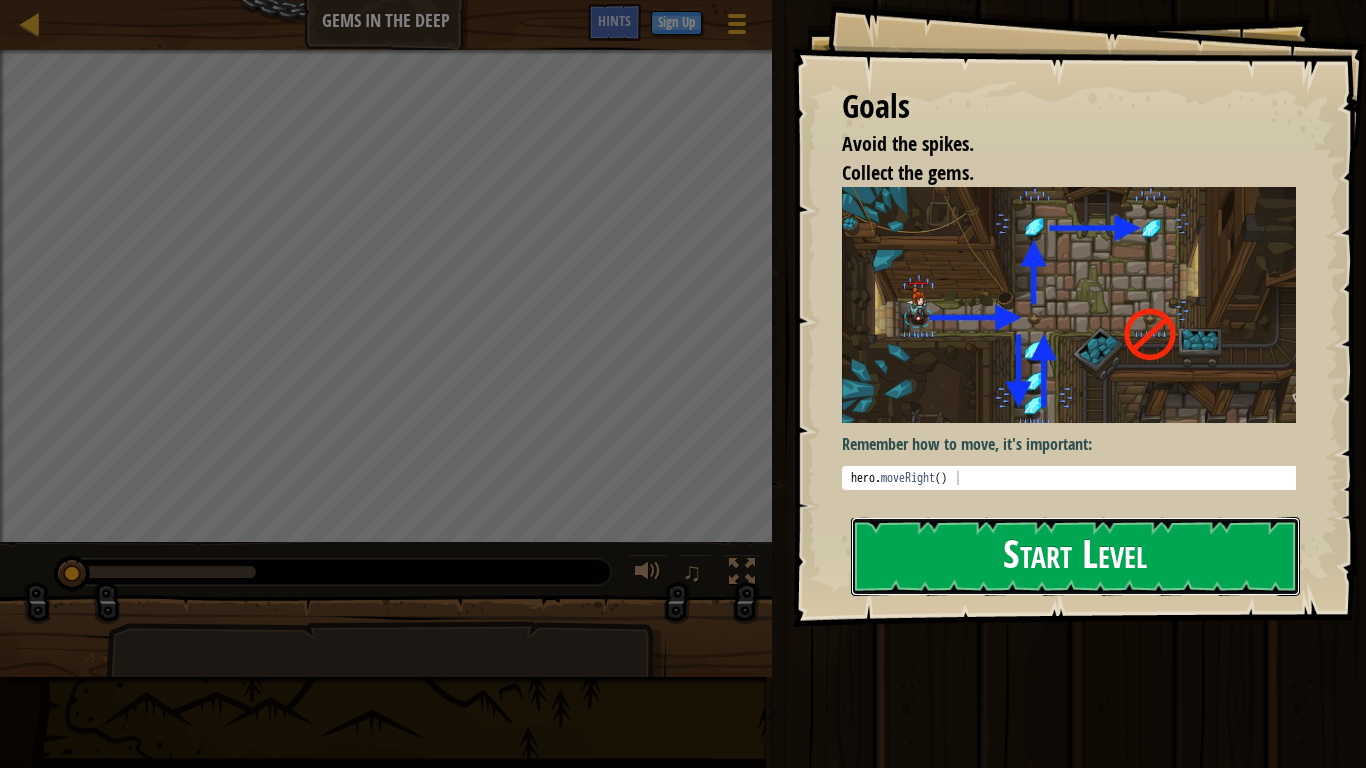 click on "Start Level" at bounding box center [1075, 556] 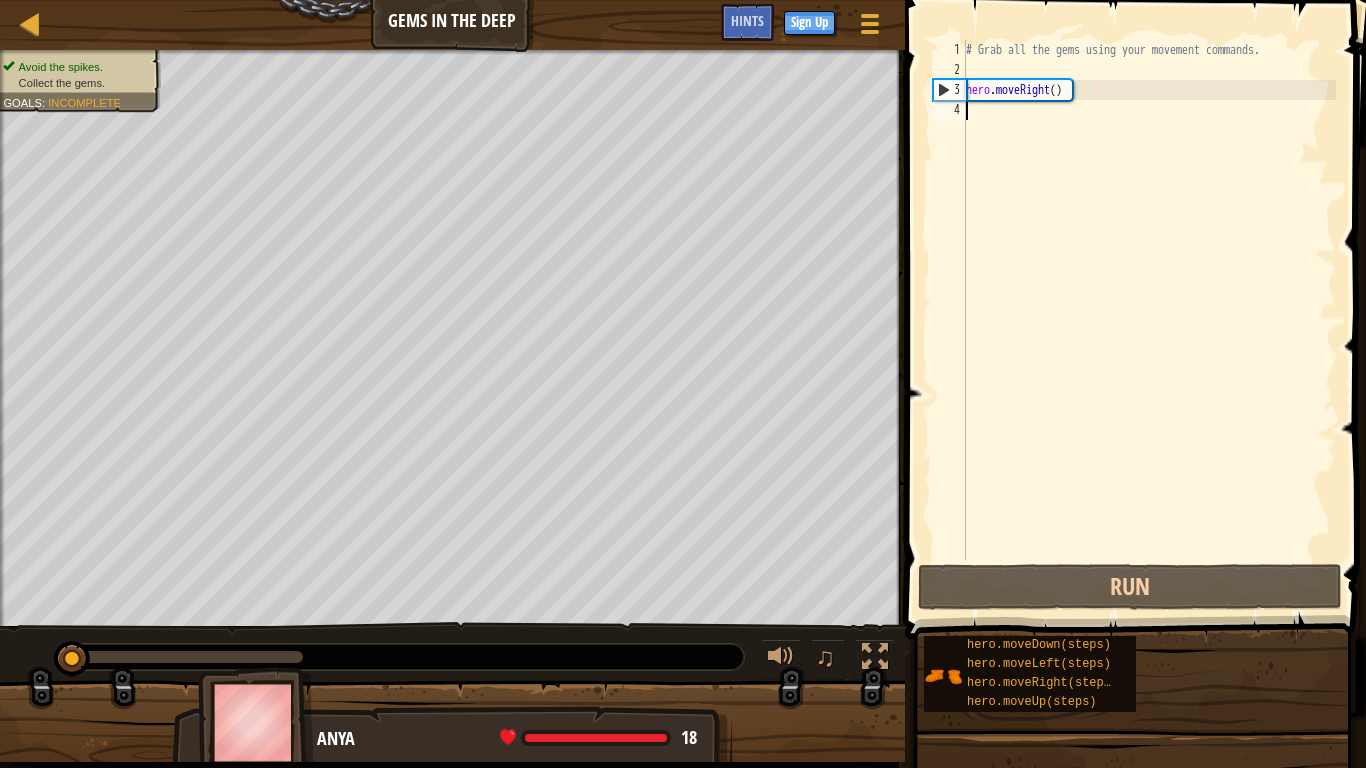 click on "# Grab all the gems using your movement commands. hero . moveRight ( )" at bounding box center (1149, 320) 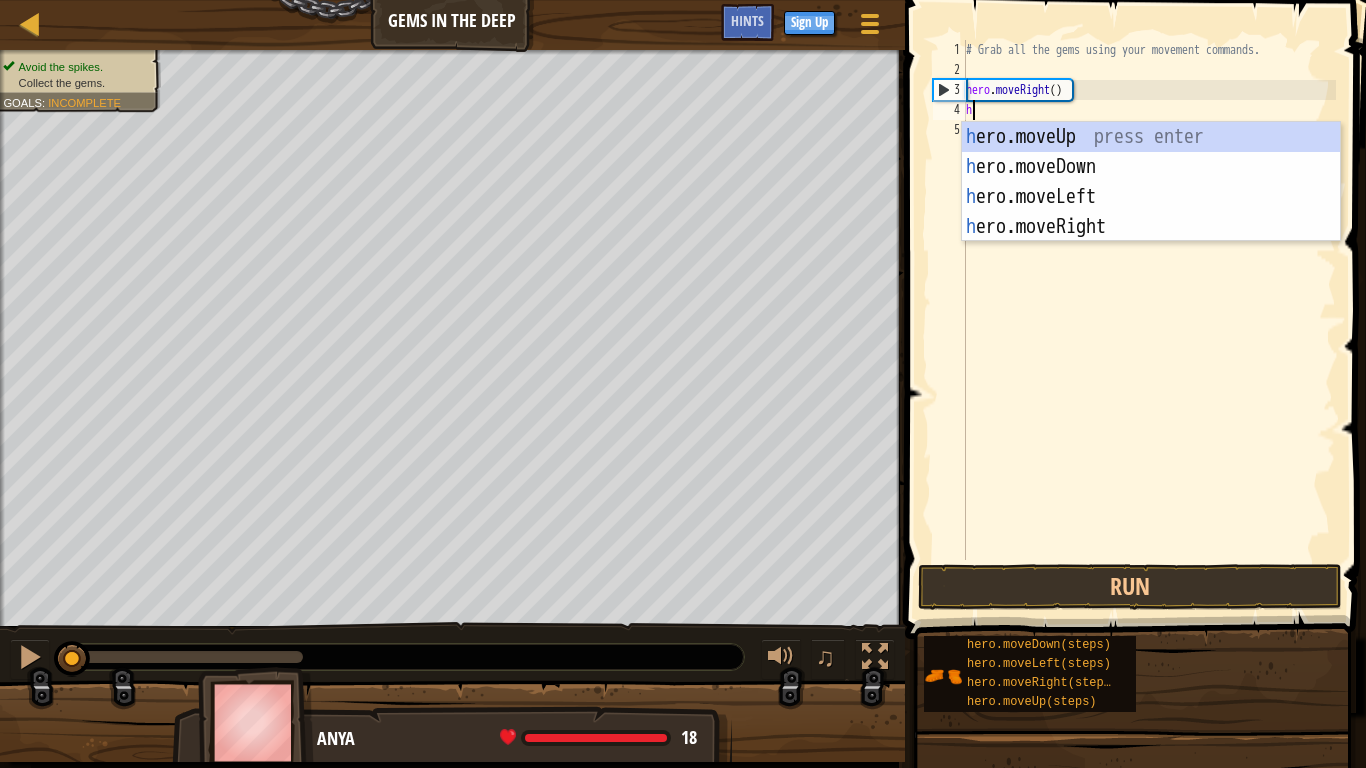 scroll, scrollTop: 9, scrollLeft: 0, axis: vertical 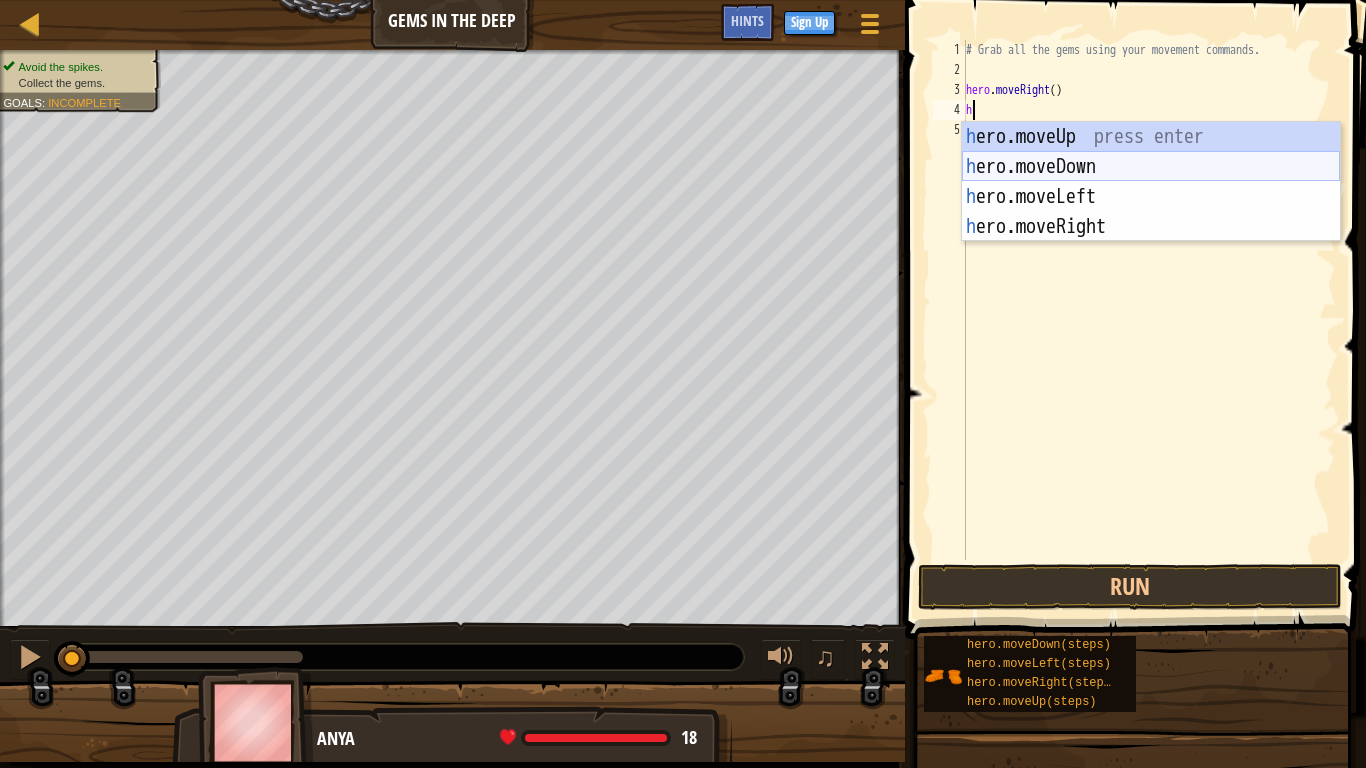 click on "h ero.moveUp press enter h ero.moveDown press enter h ero.moveLeft press enter h ero.moveRight press enter" at bounding box center [1151, 212] 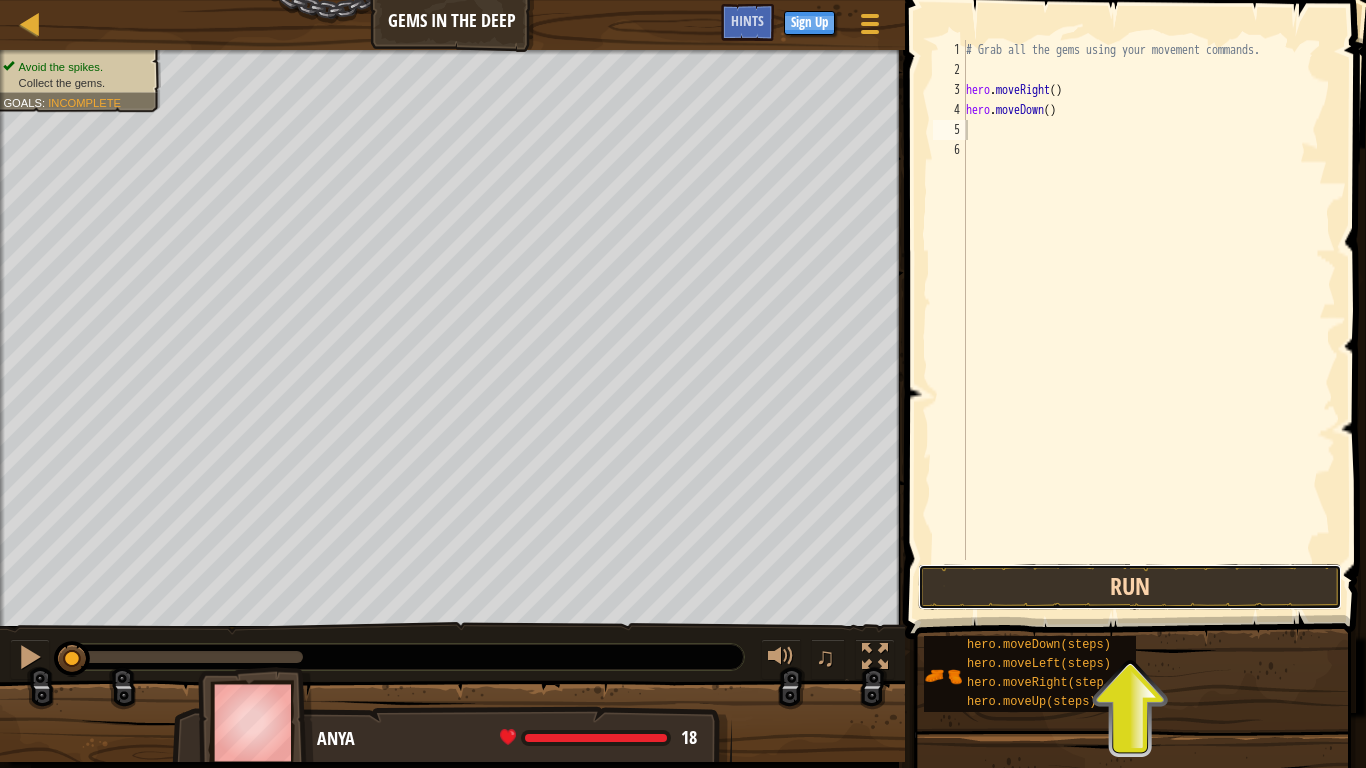 click on "Run" at bounding box center (1130, 587) 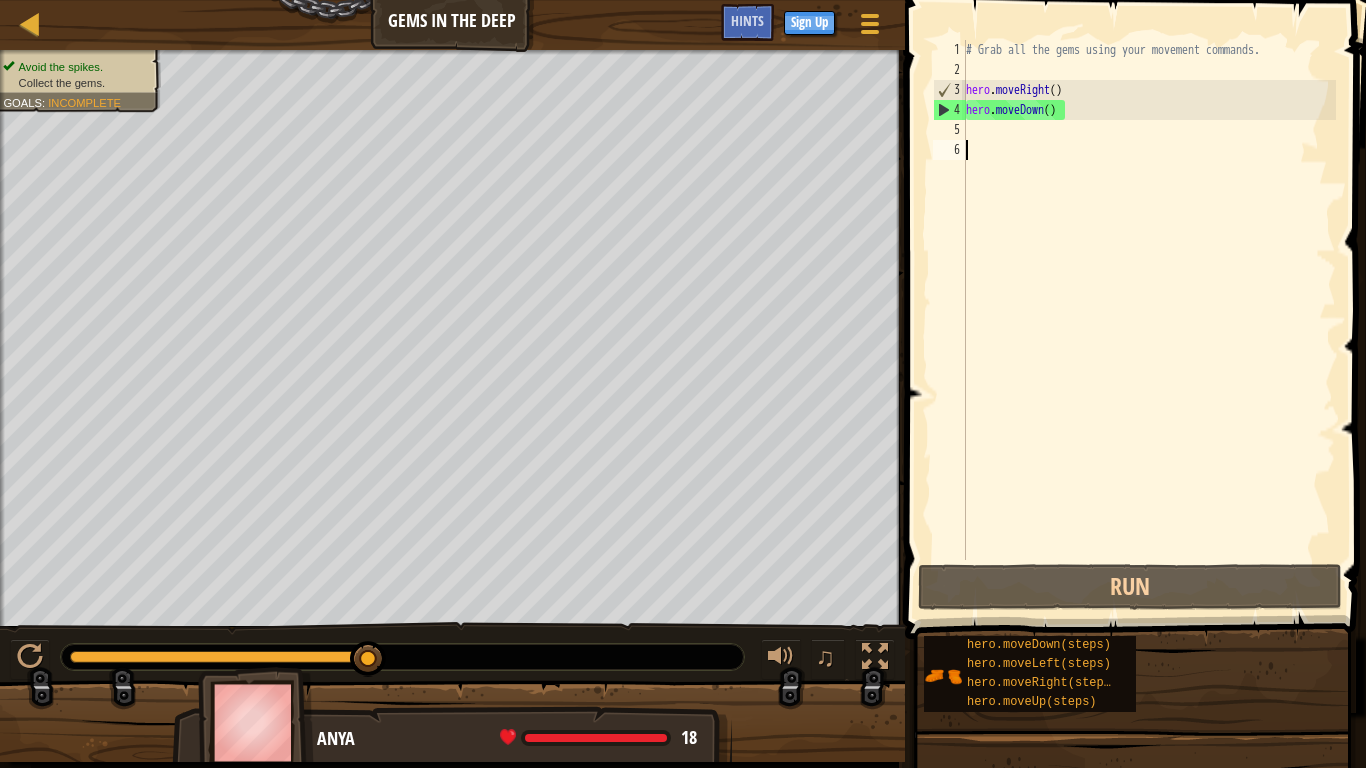 click on "# Grab all the gems using your movement commands. hero . moveRight ( ) hero . moveDown ( )" at bounding box center [1149, 320] 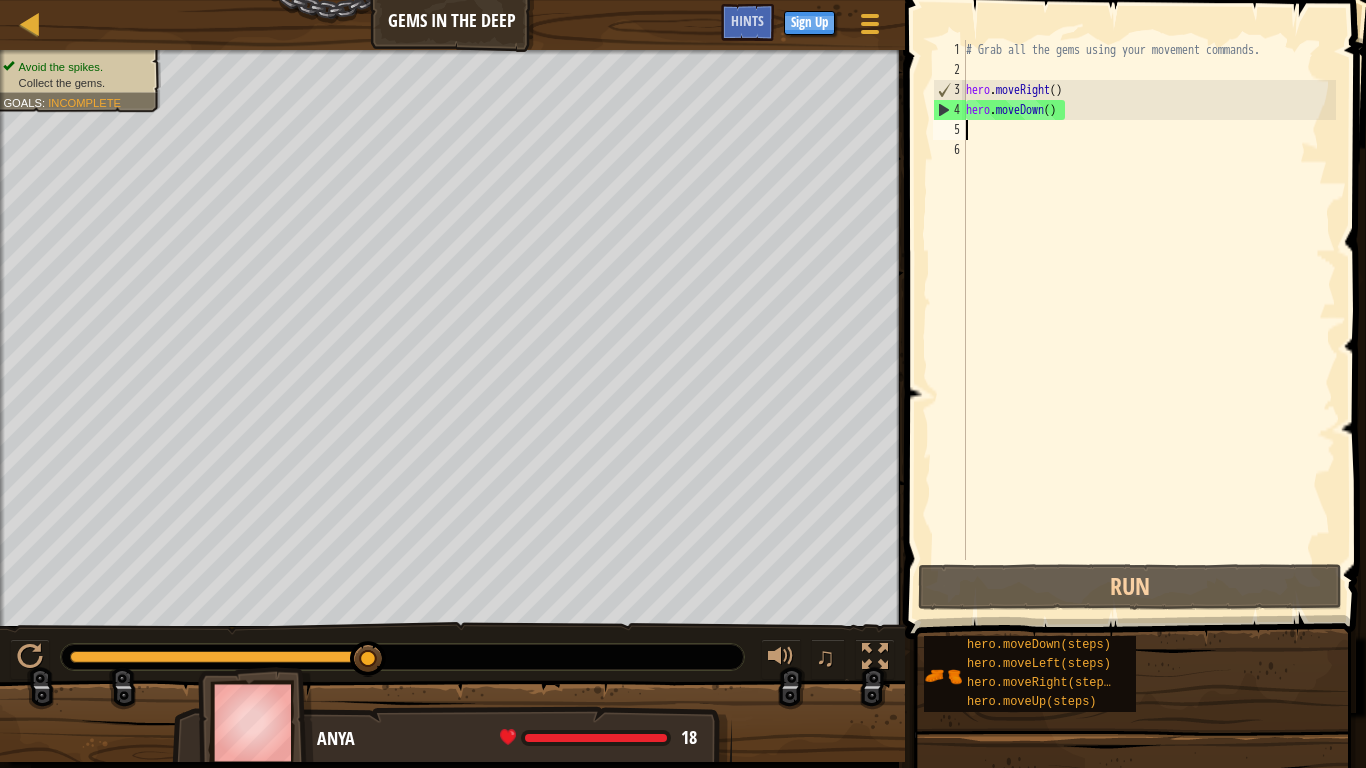 click on "# Grab all the gems using your movement commands. hero . moveRight ( ) hero . moveDown ( )" at bounding box center [1149, 320] 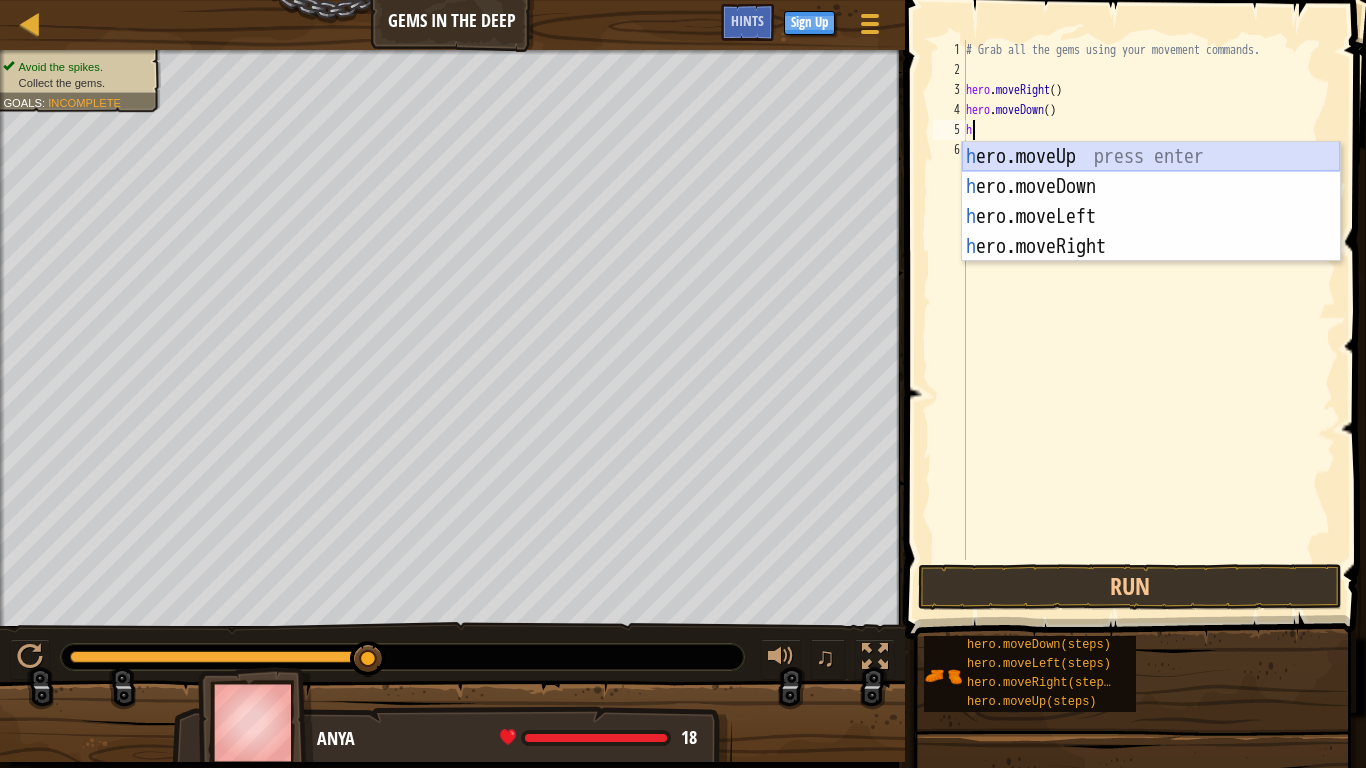 click on "h ero.moveUp press enter h ero.moveDown press enter h ero.moveLeft press enter h ero.moveRight press enter" at bounding box center [1151, 232] 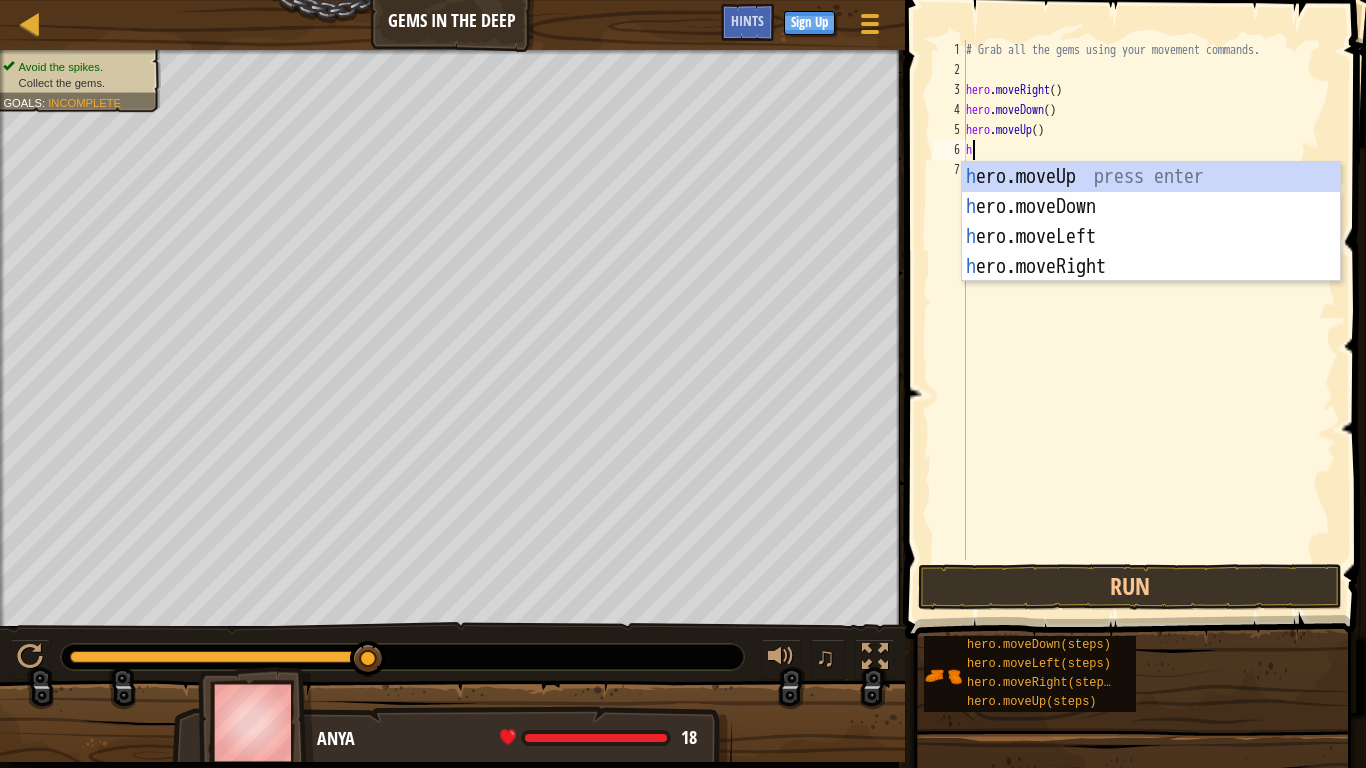 type on "he" 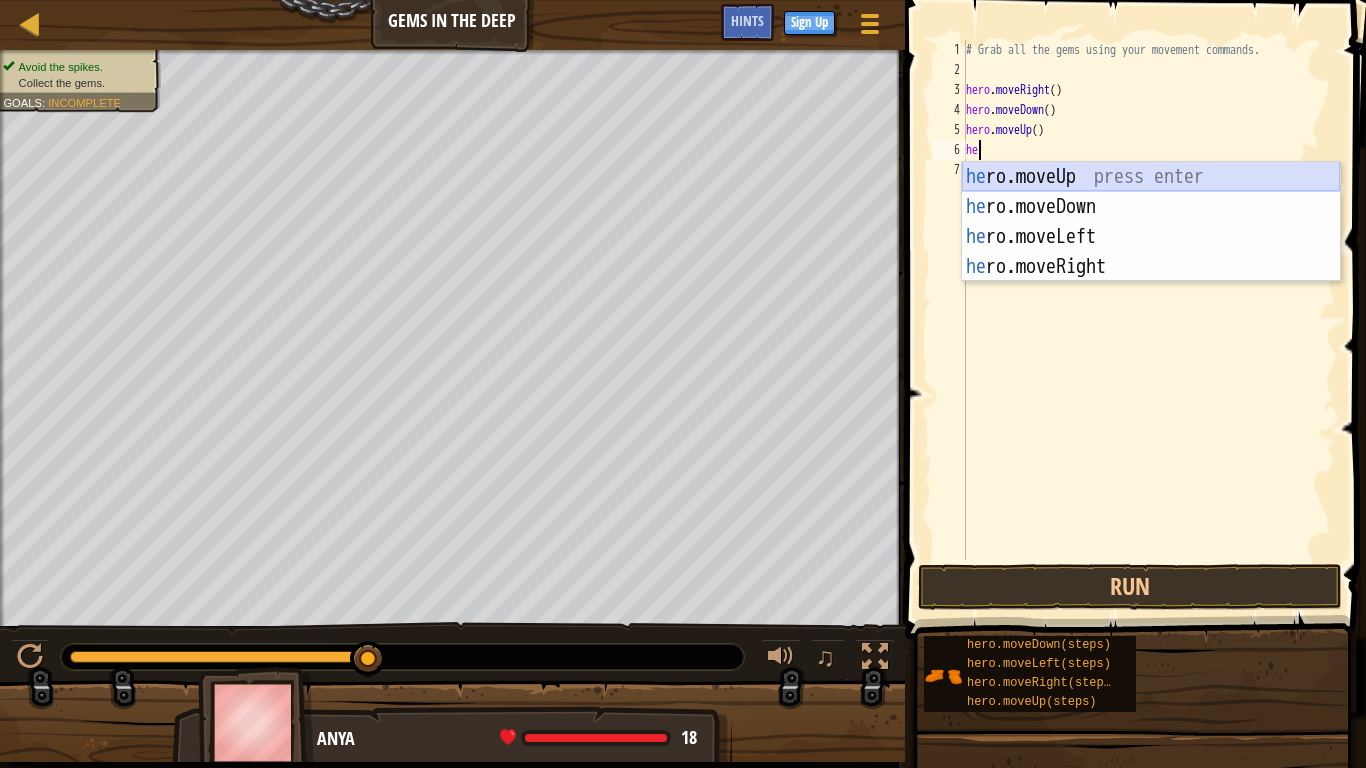 click on "he ro.moveUp press enter he ro.moveDown press enter he ro.moveLeft press enter he ro.moveRight press enter" at bounding box center [1151, 252] 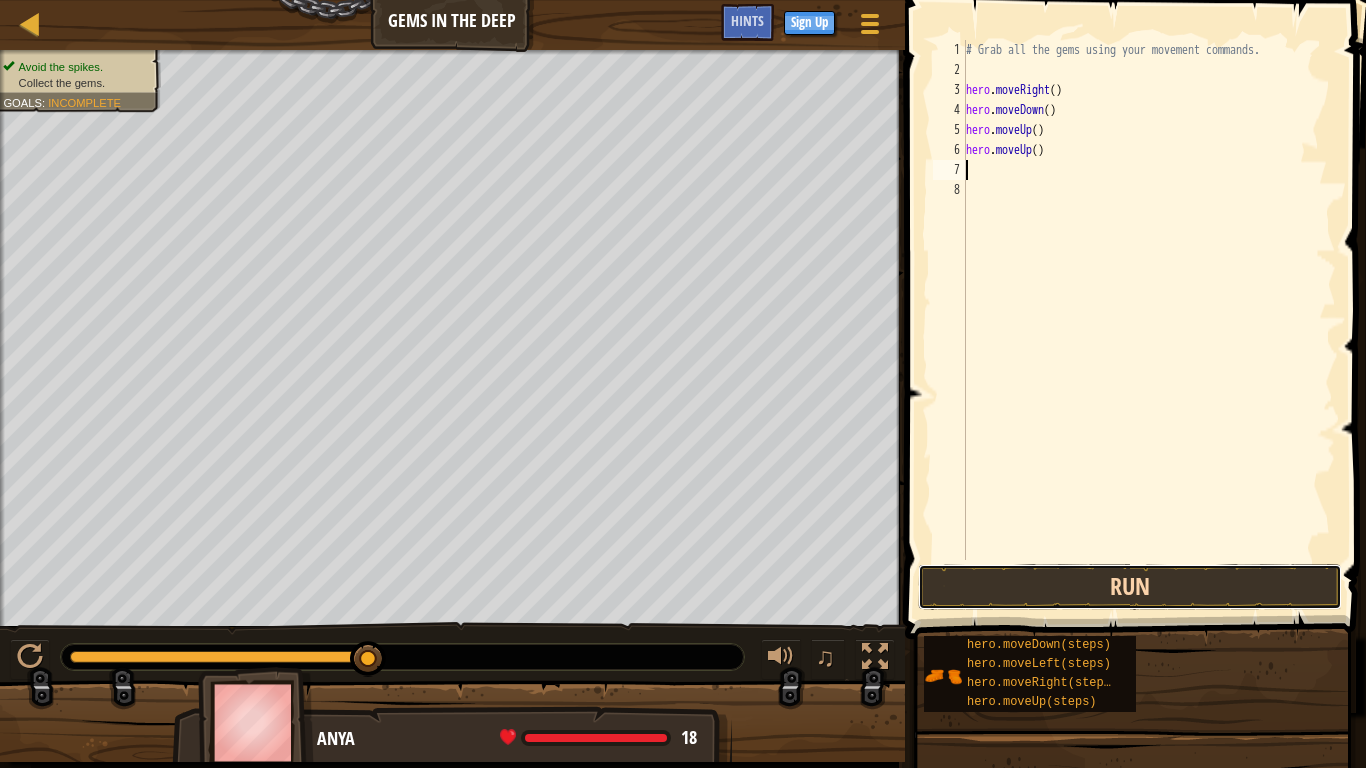 click on "Run" at bounding box center (1130, 587) 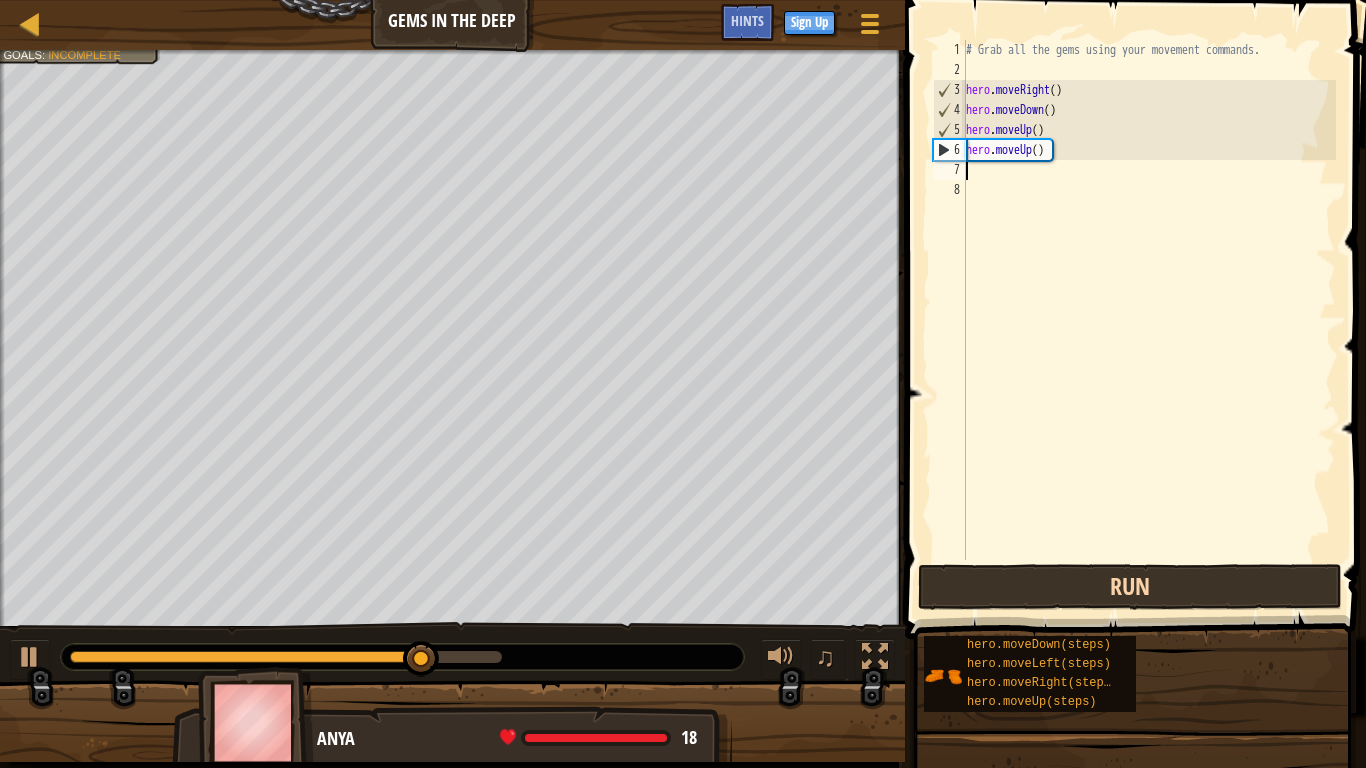 type on "he" 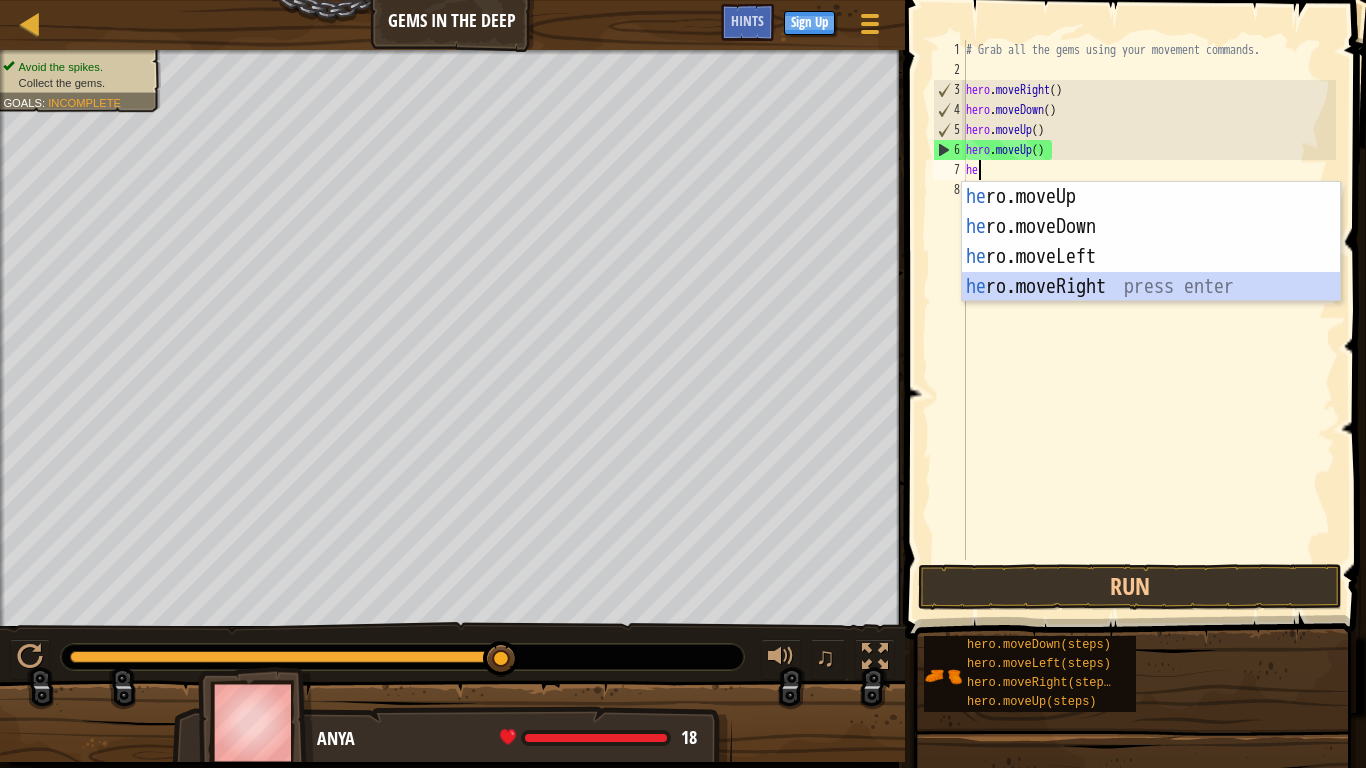 click on "he ro.moveUp press enter he ro.moveDown press enter he ro.moveLeft press enter he ro.moveRight press enter" at bounding box center [1151, 272] 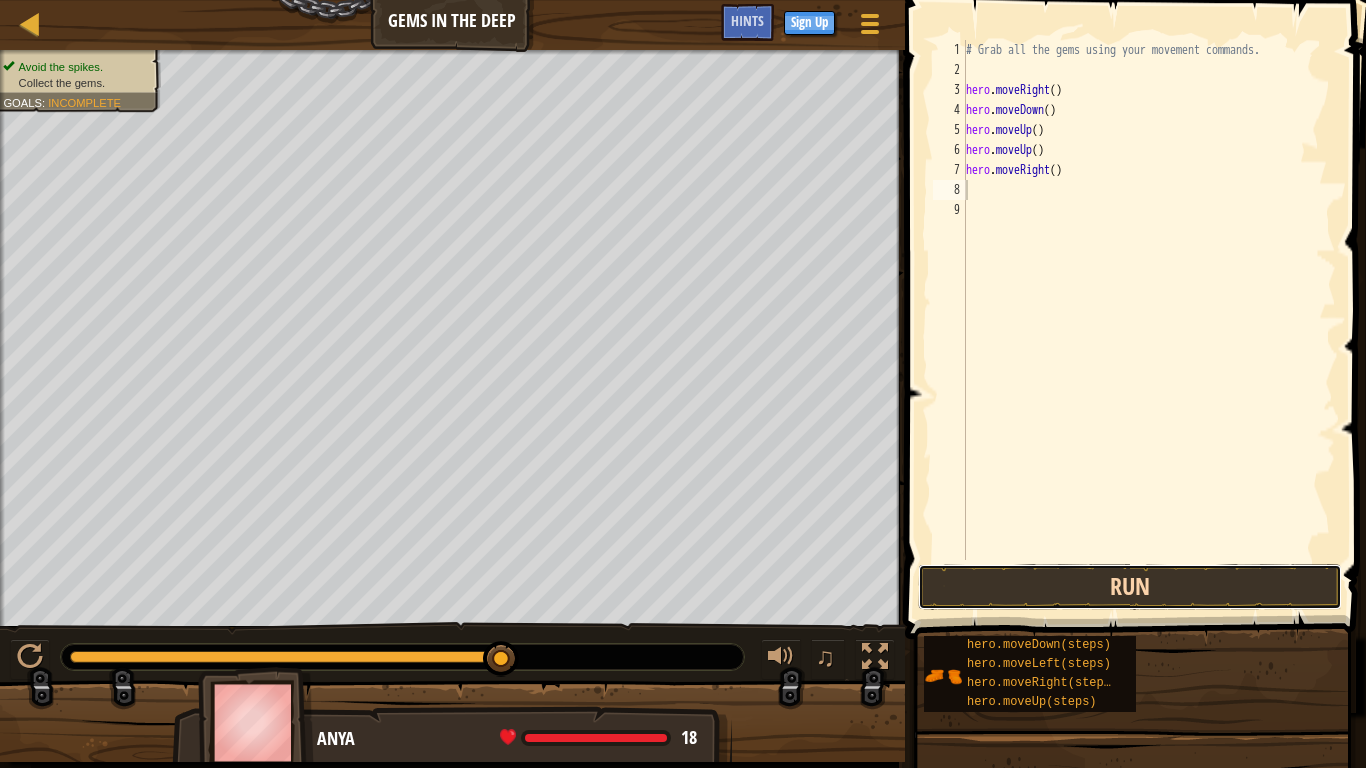 click on "Run" at bounding box center (1130, 587) 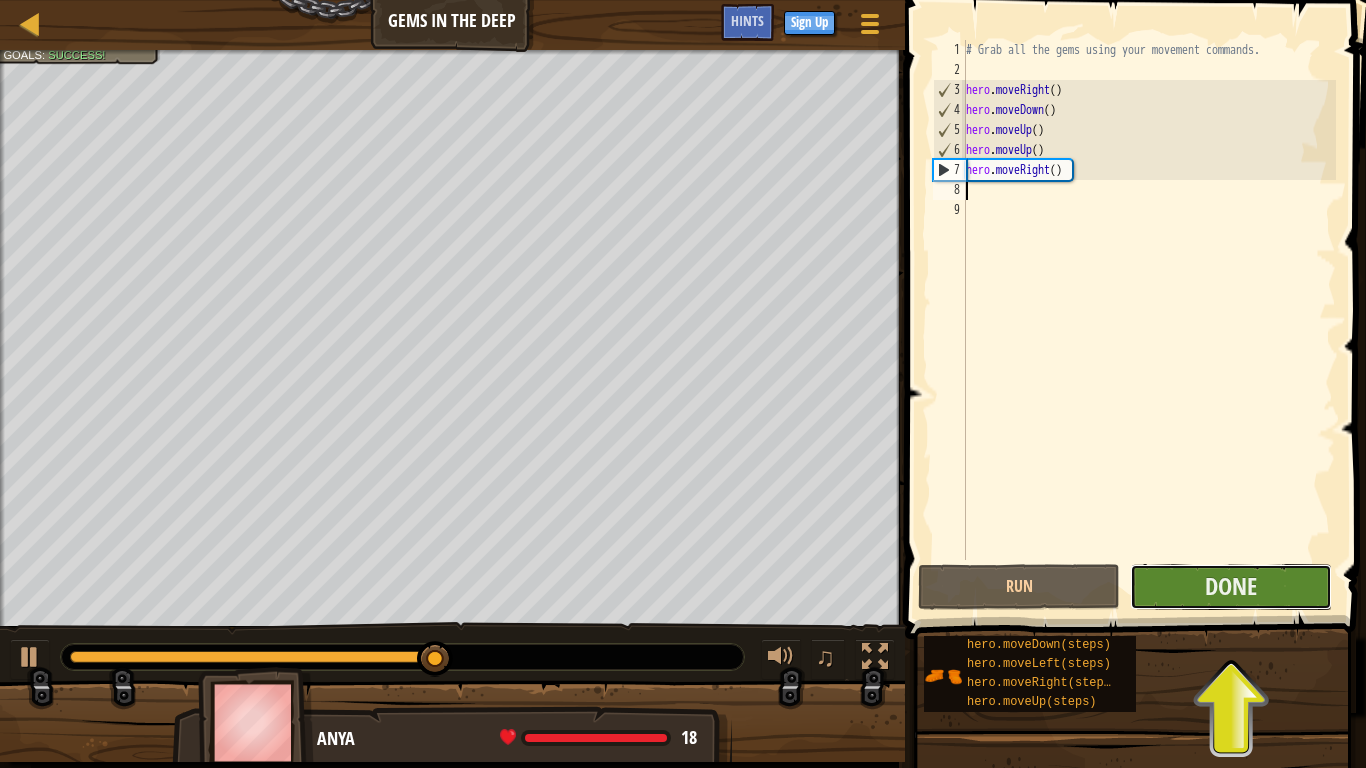 click on "Done" at bounding box center (1231, 587) 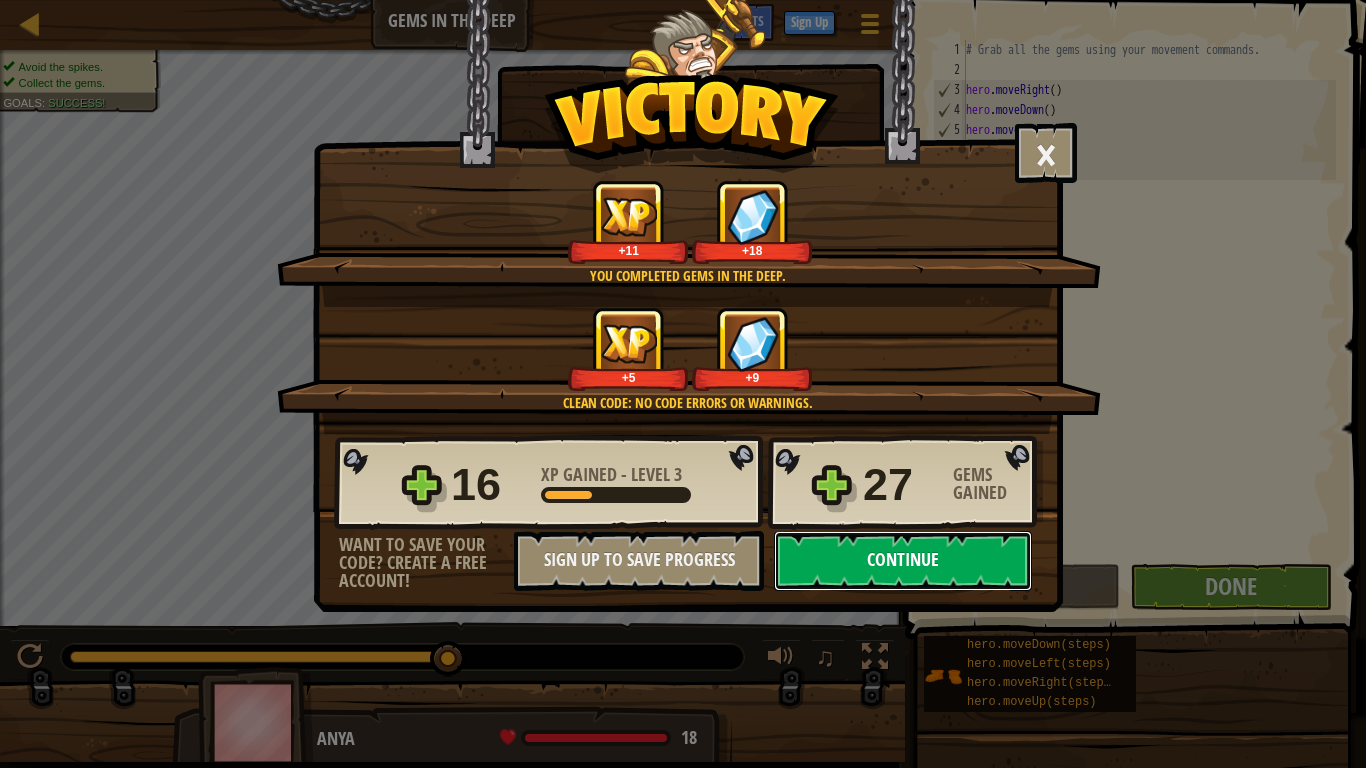 click on "Continue" at bounding box center [903, 561] 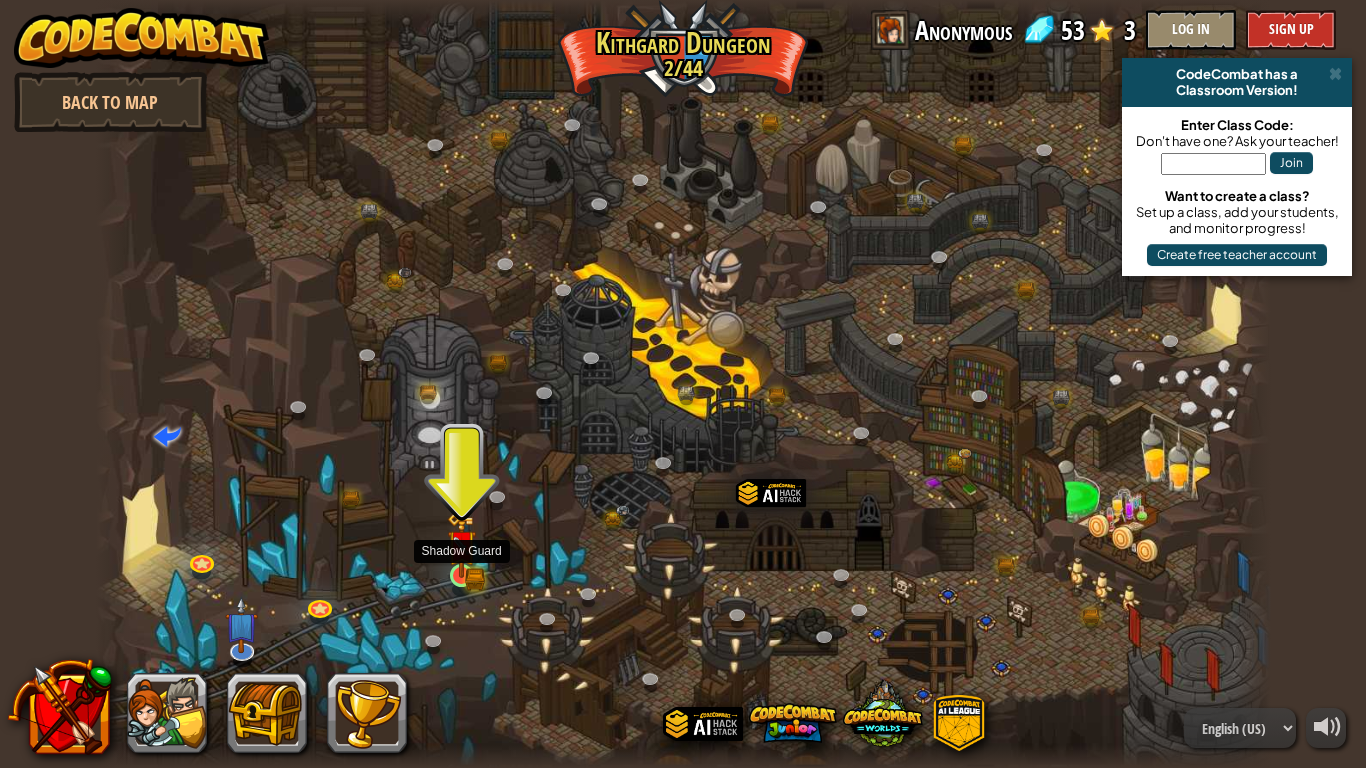 click at bounding box center (462, 544) 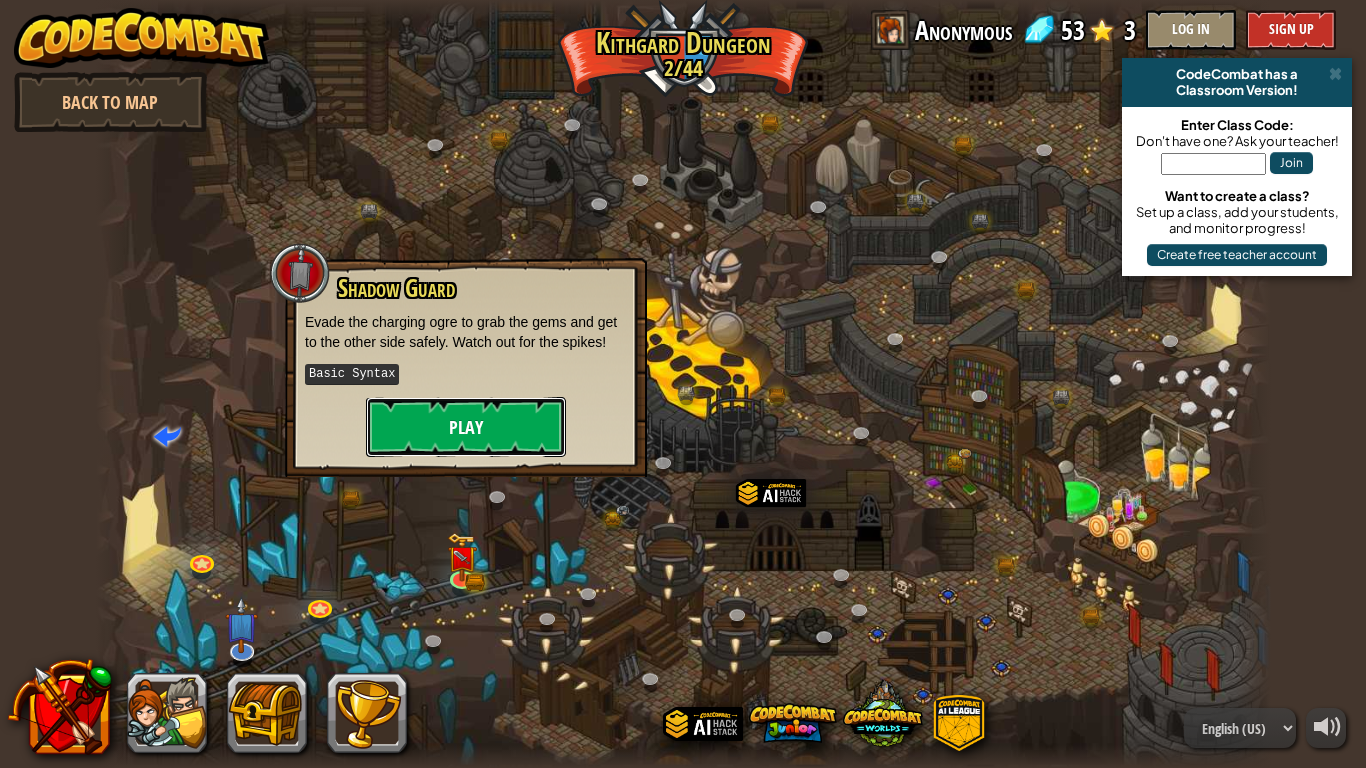 click on "Play" at bounding box center [466, 427] 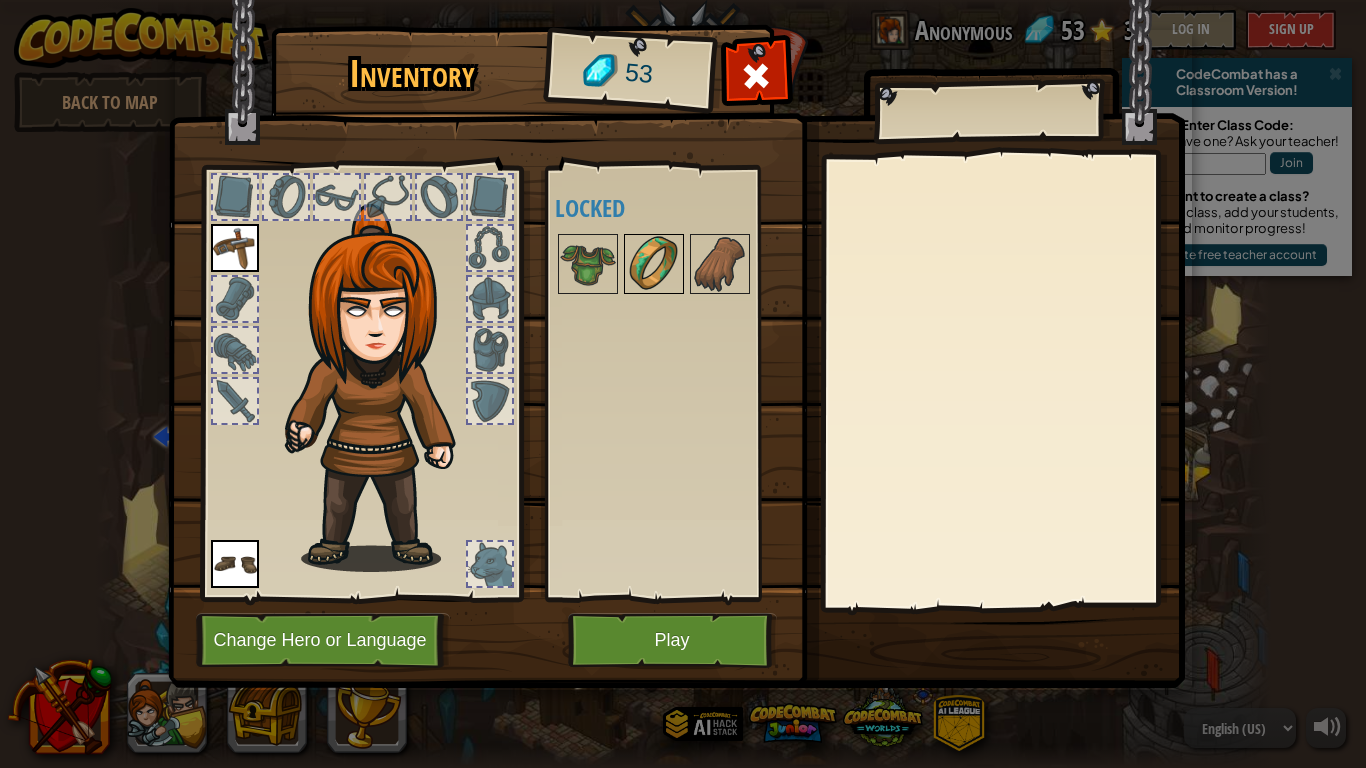 click at bounding box center [654, 264] 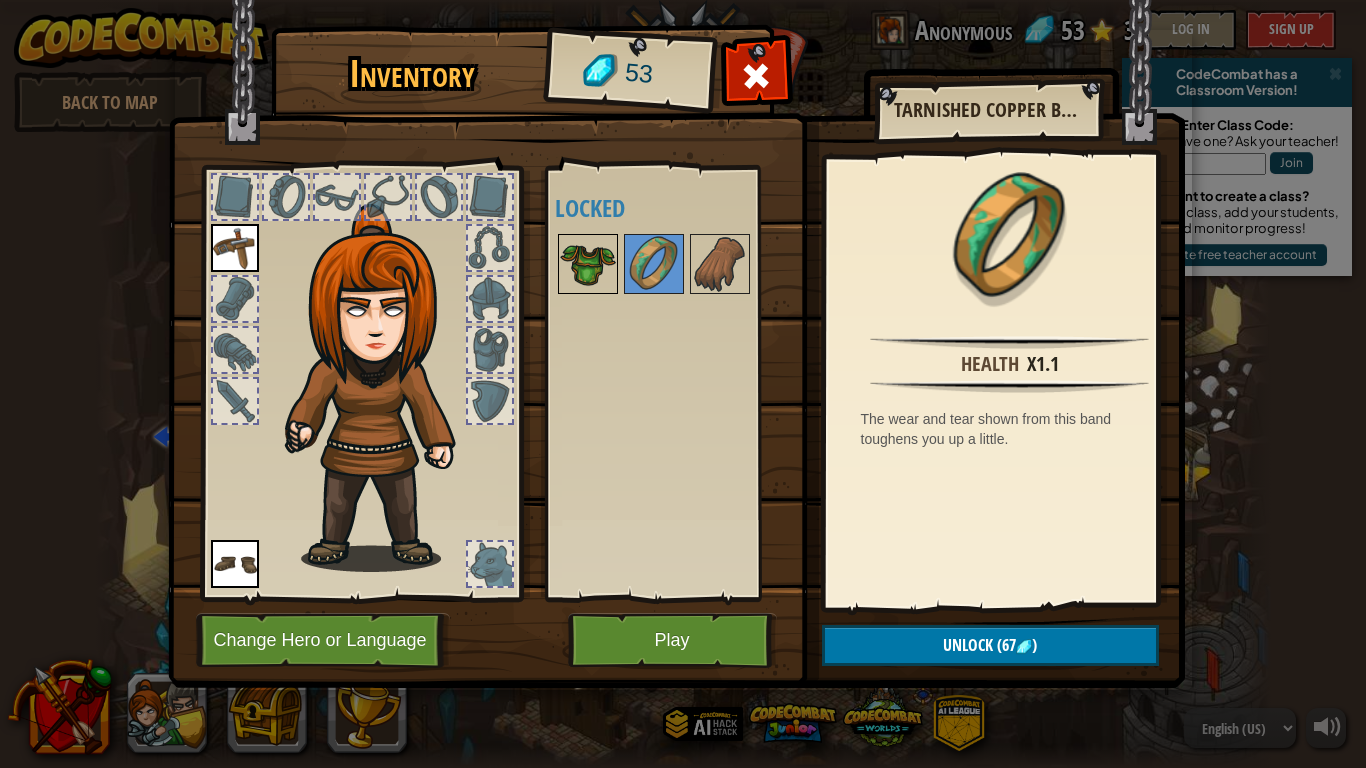 click at bounding box center (588, 264) 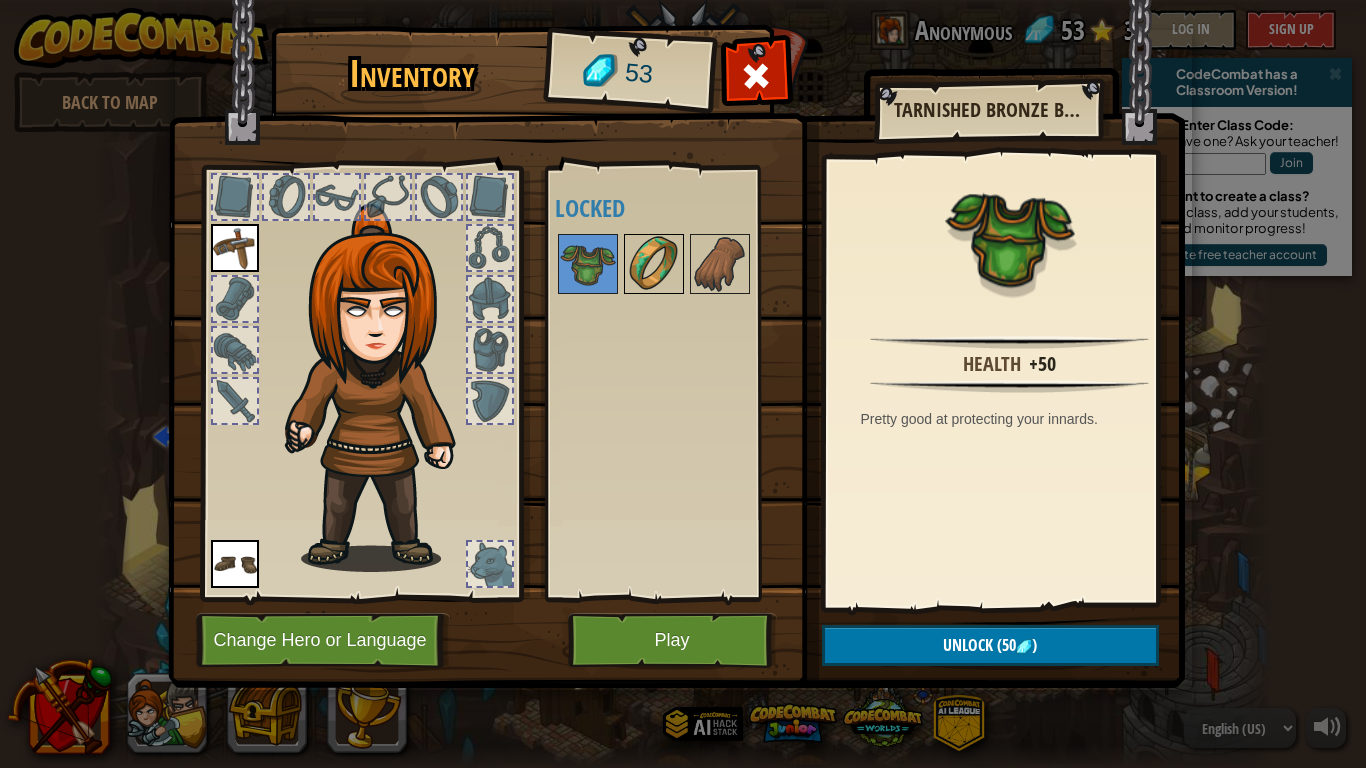 click at bounding box center (654, 264) 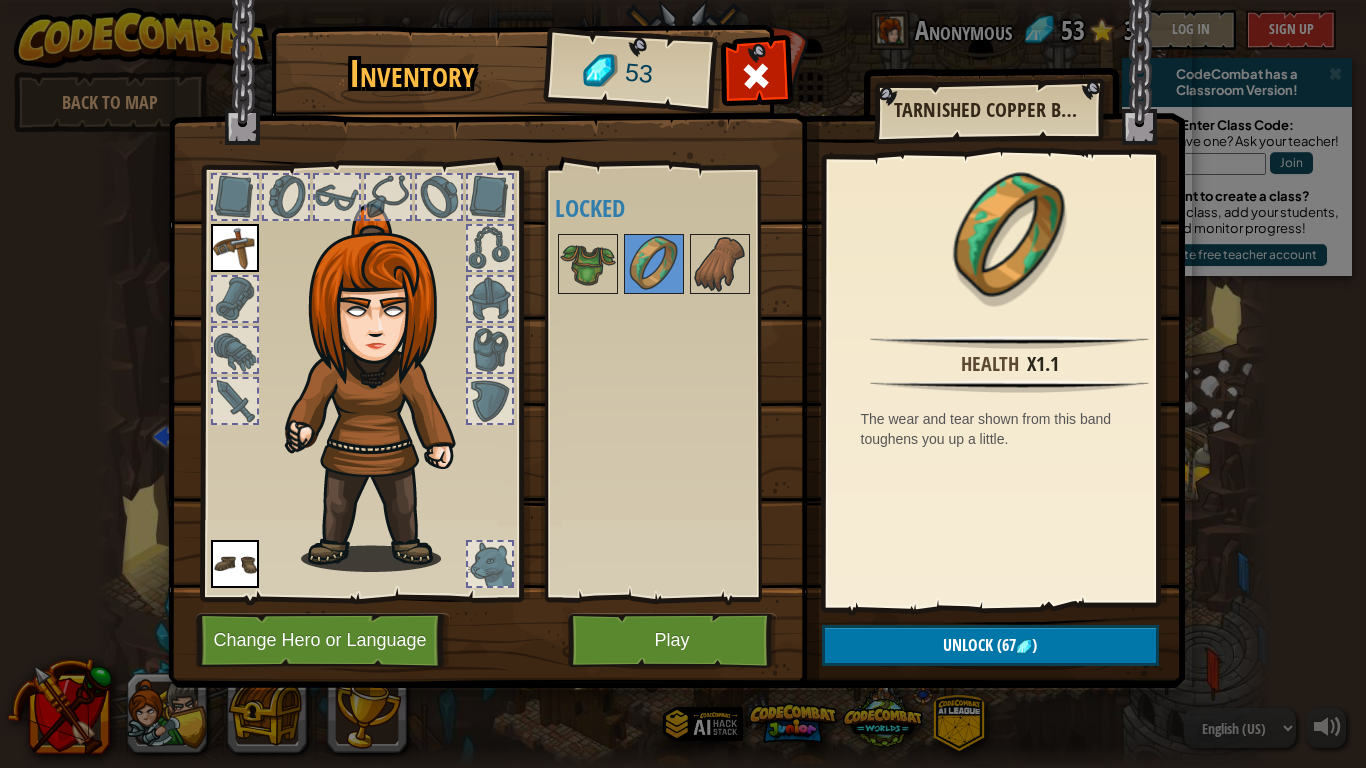 drag, startPoint x: 715, startPoint y: 257, endPoint x: 623, endPoint y: 361, distance: 138.85243 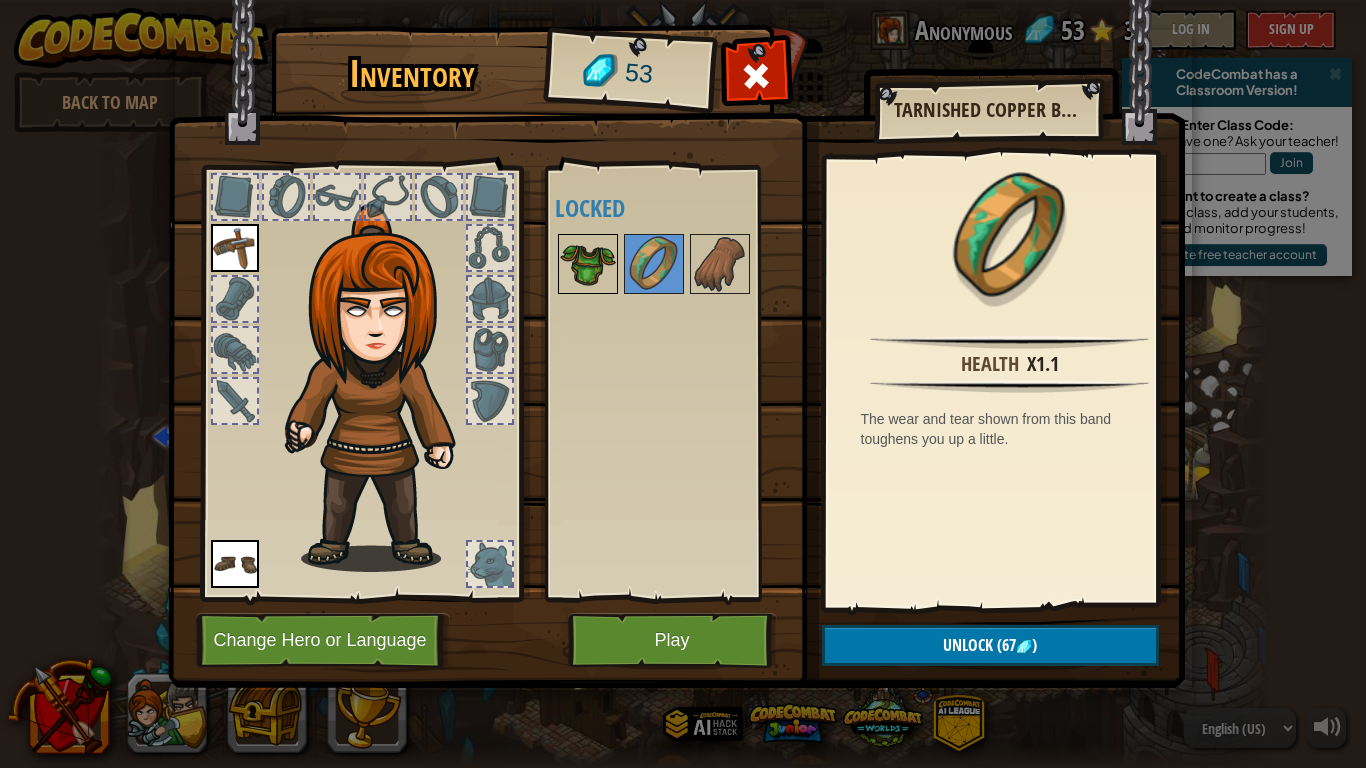 click at bounding box center [588, 264] 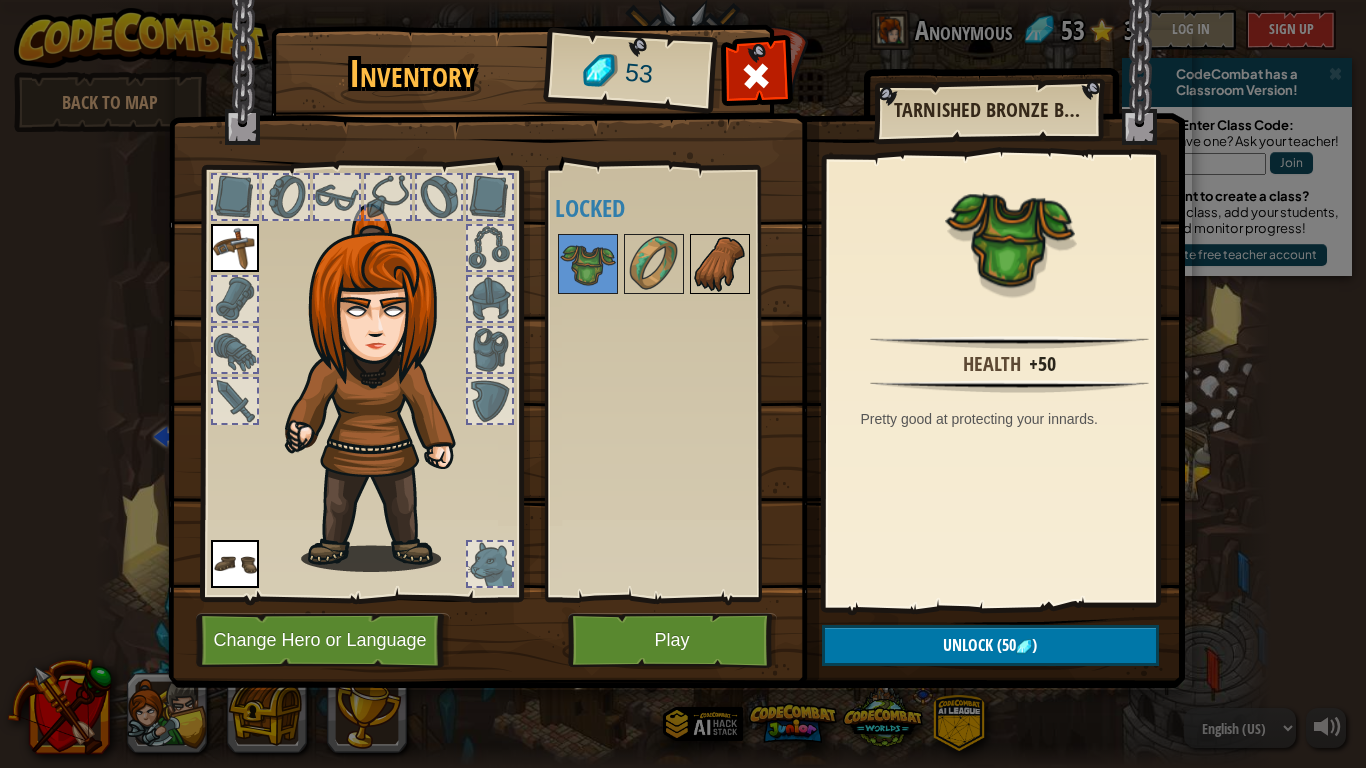 click at bounding box center (720, 264) 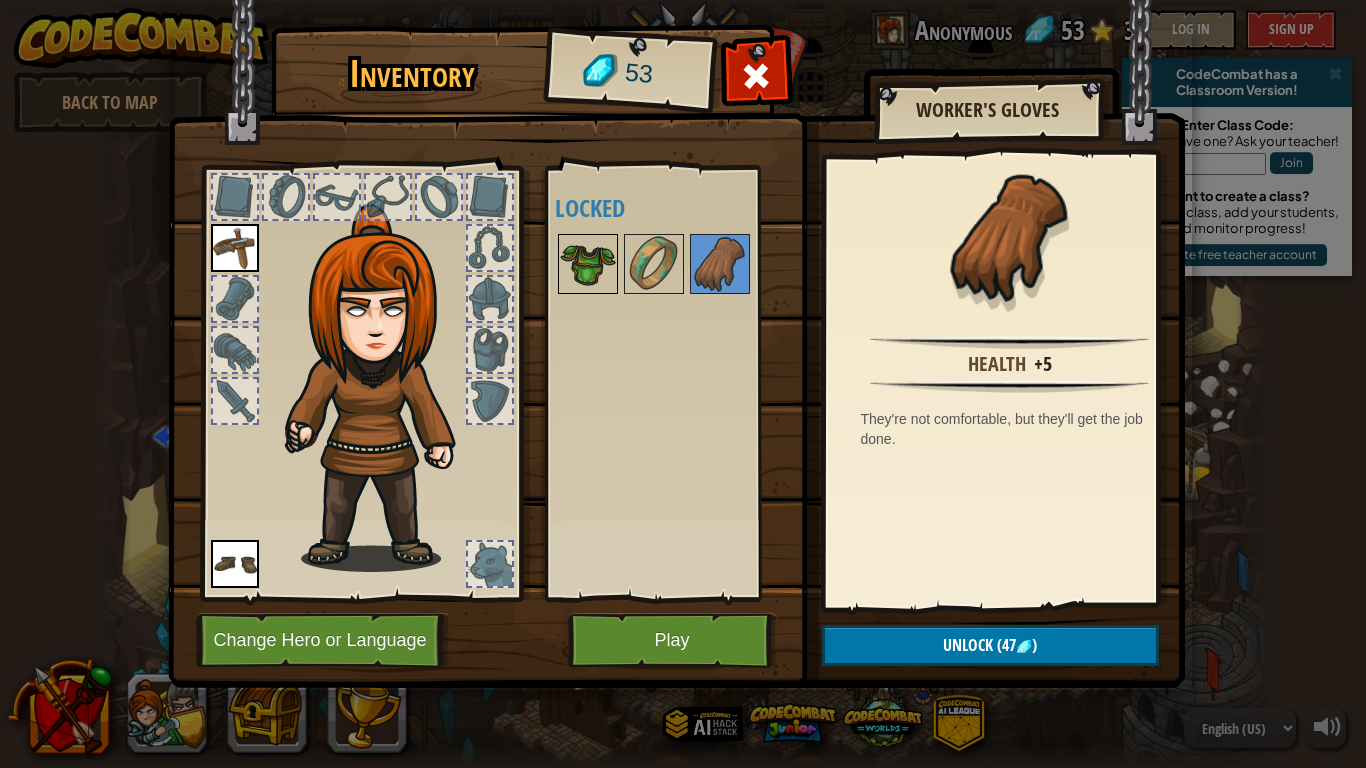 click at bounding box center [588, 264] 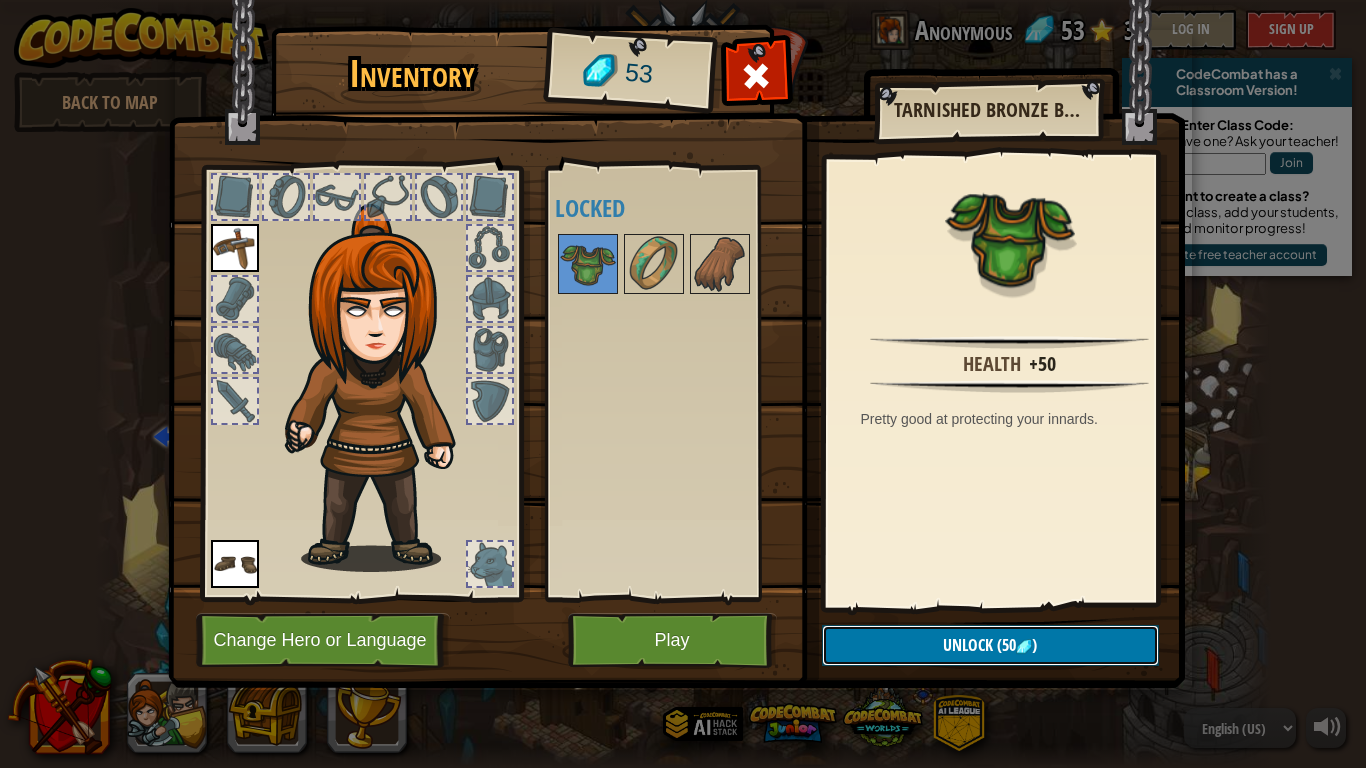 click on "Unlock" at bounding box center [968, 645] 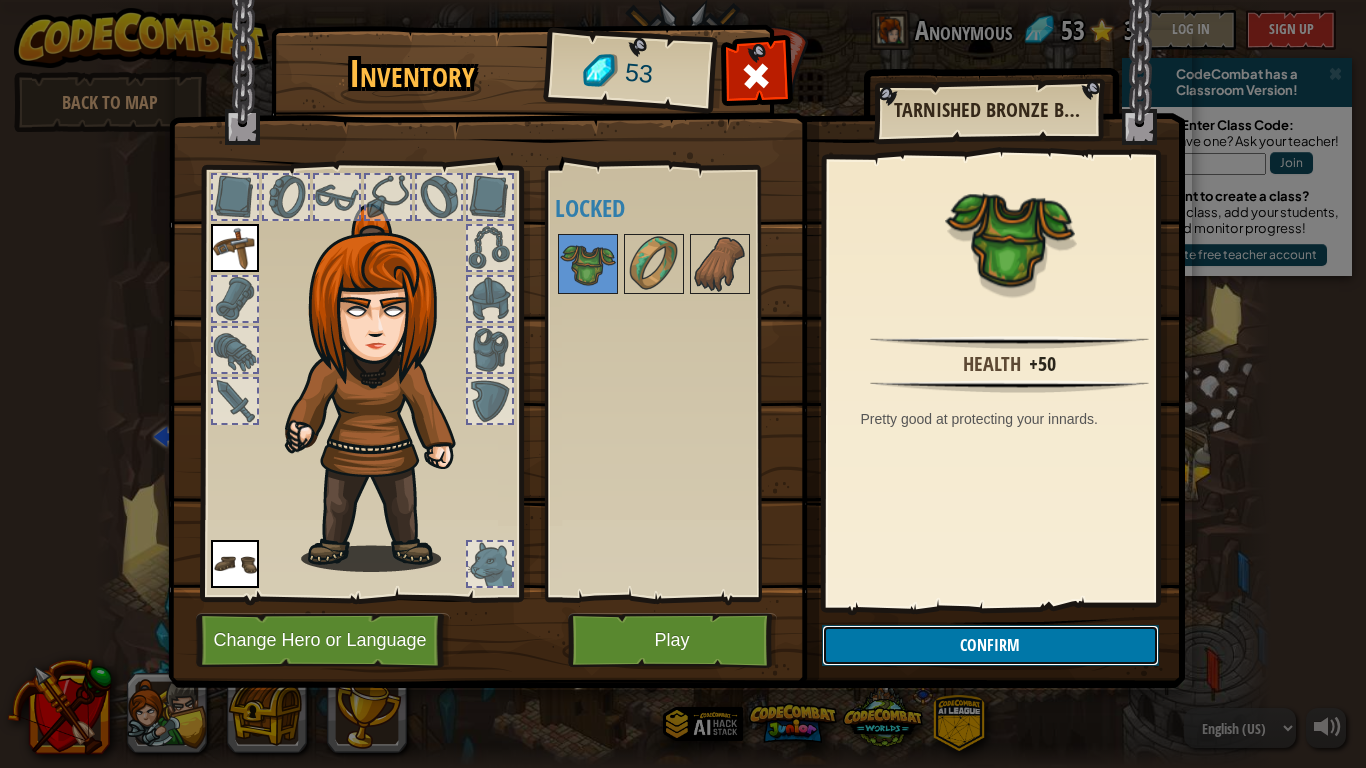 click on "Confirm" at bounding box center [990, 645] 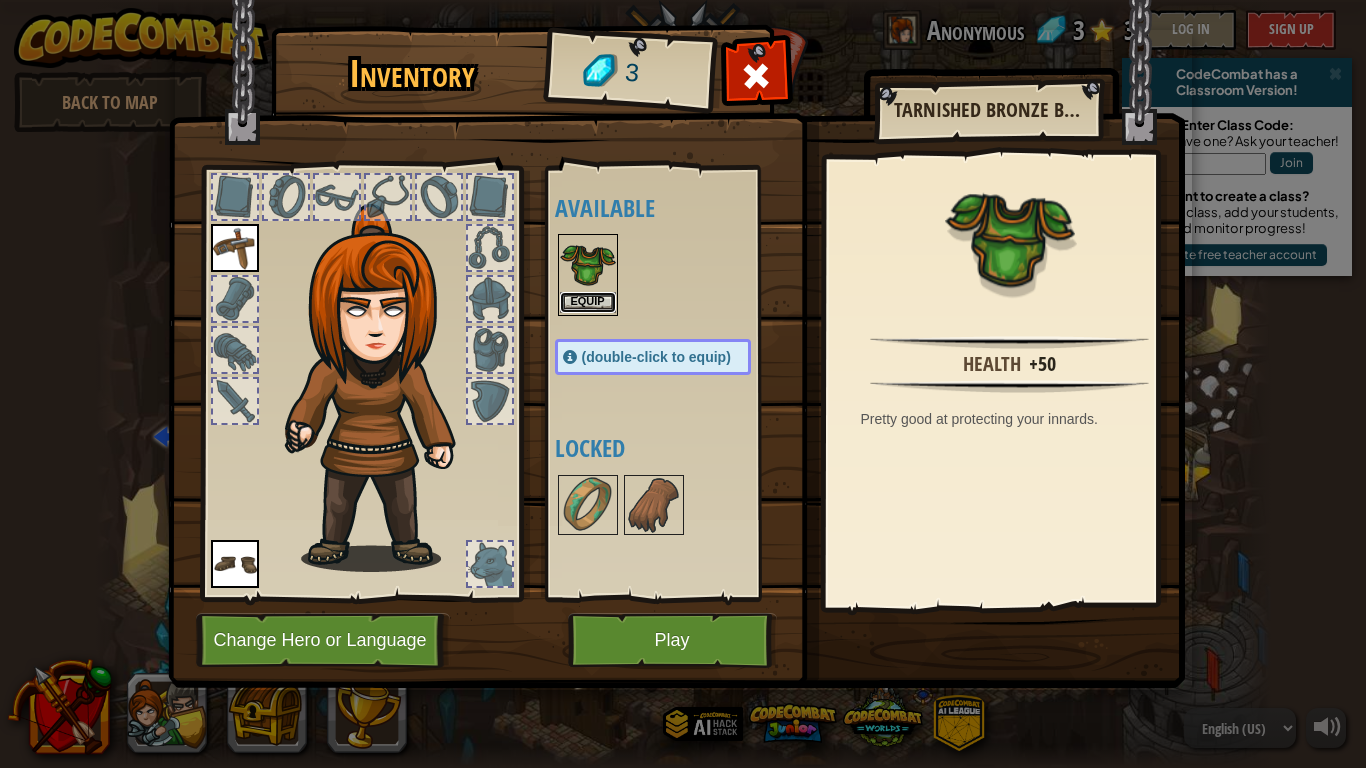 click on "Equip" at bounding box center [588, 302] 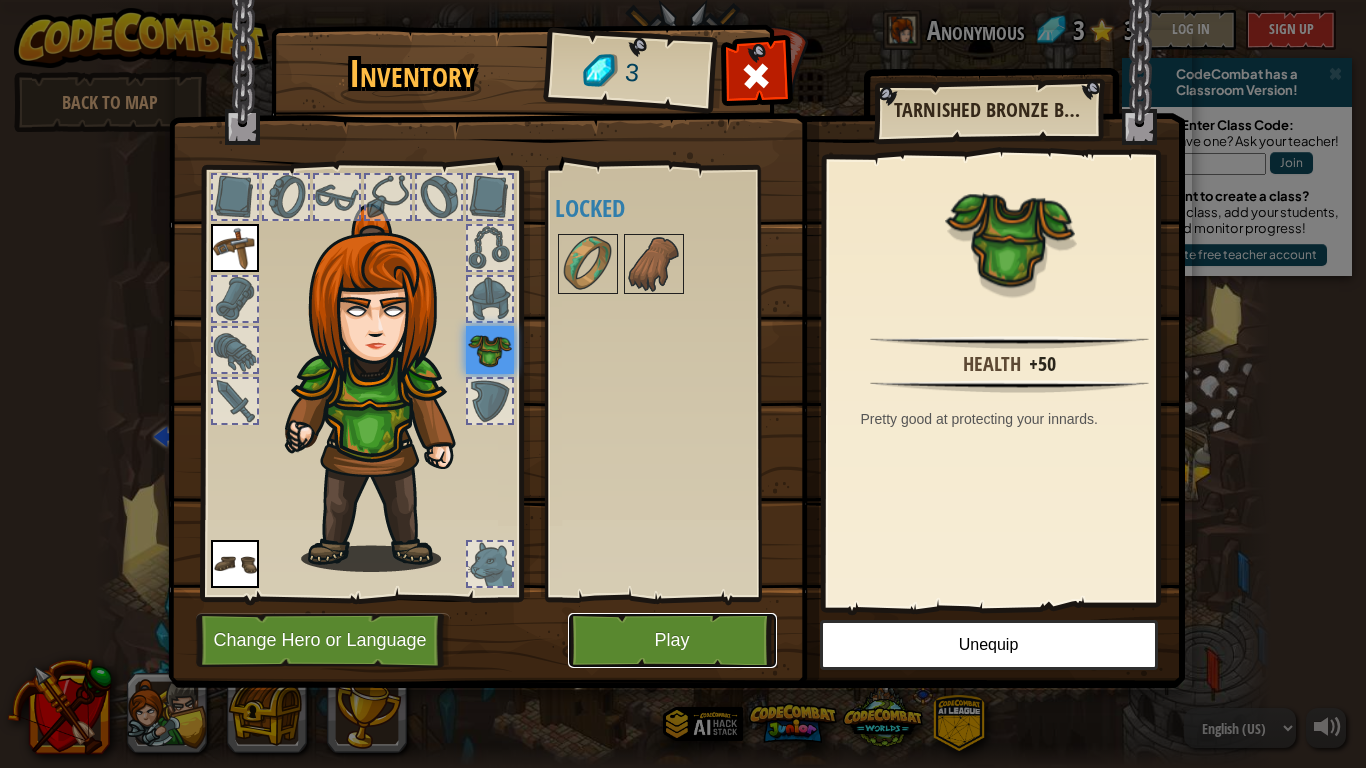 click on "Play" at bounding box center (672, 640) 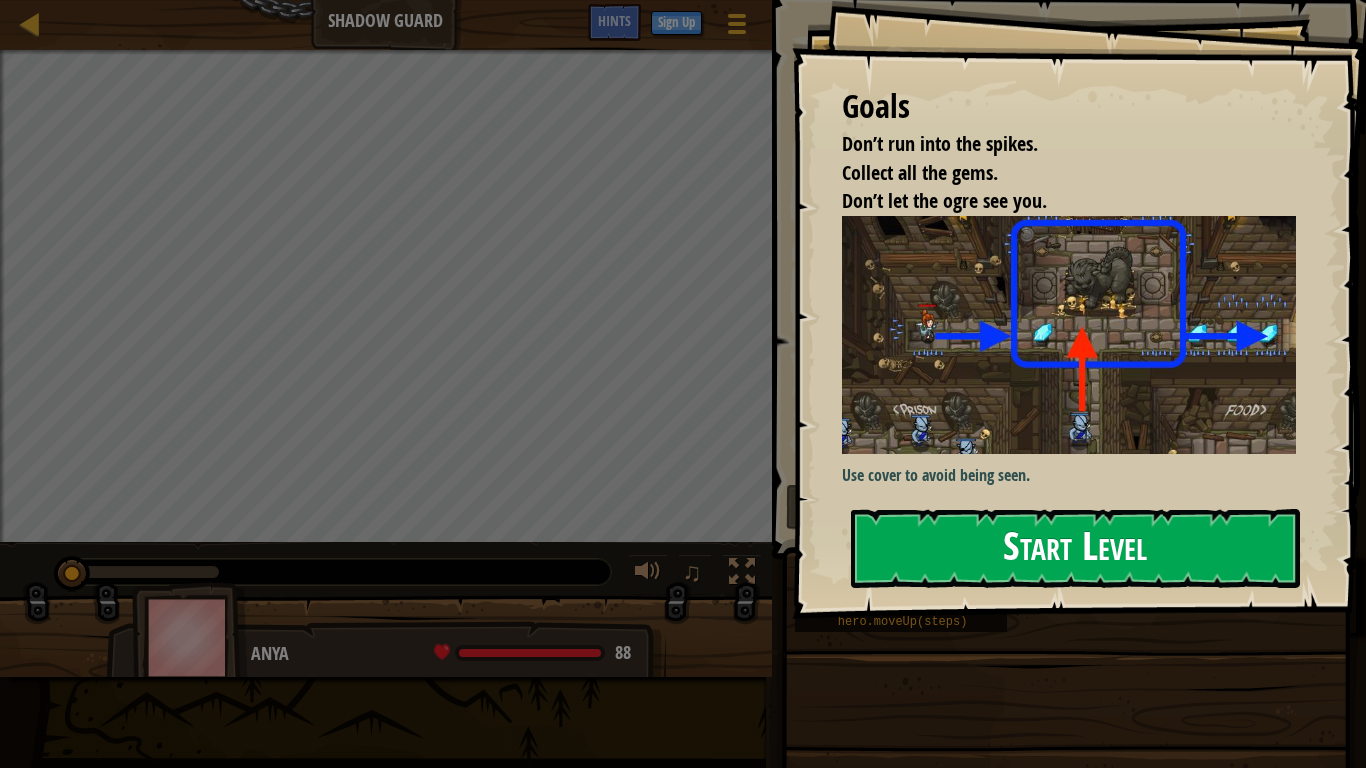 click on "Start Level" at bounding box center (1075, 548) 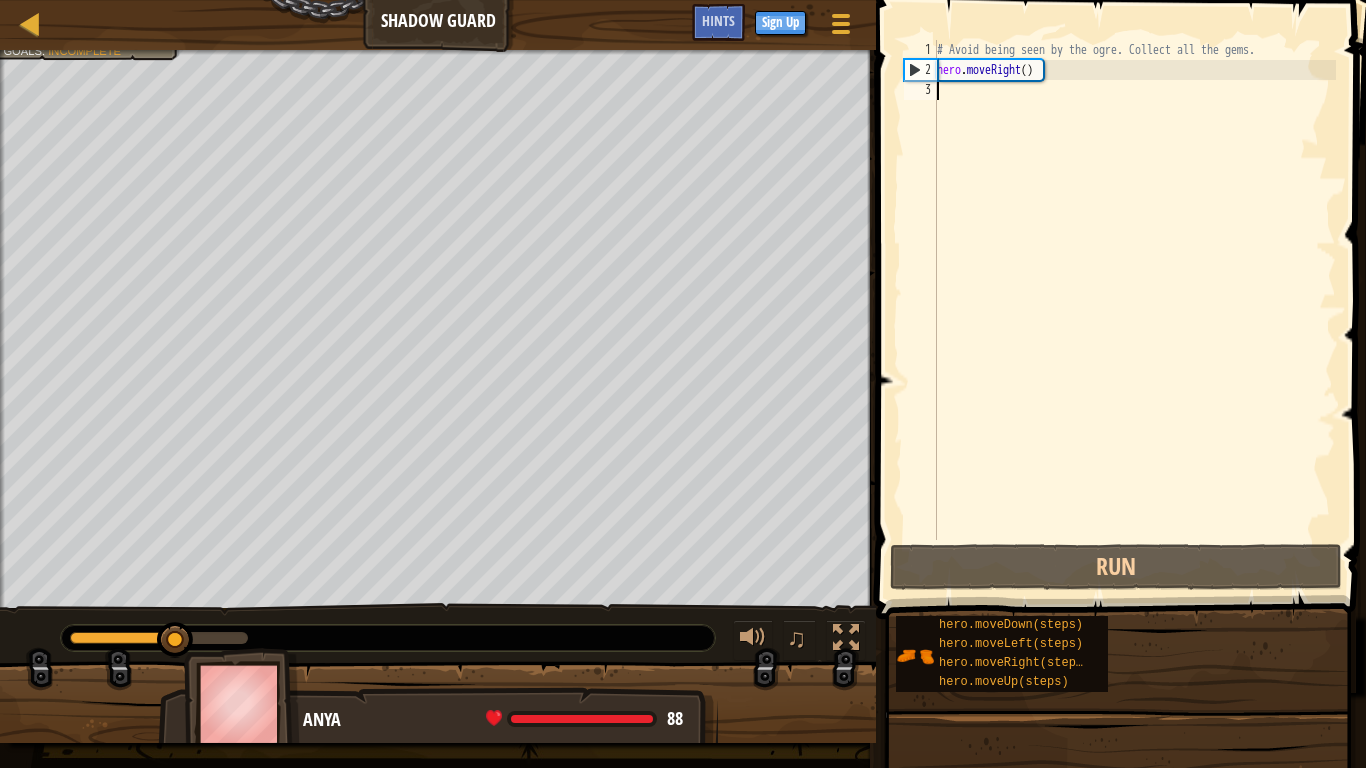click on "# Avoid being seen by the ogre. Collect all the gems. hero . moveRight ( )" at bounding box center (1134, 310) 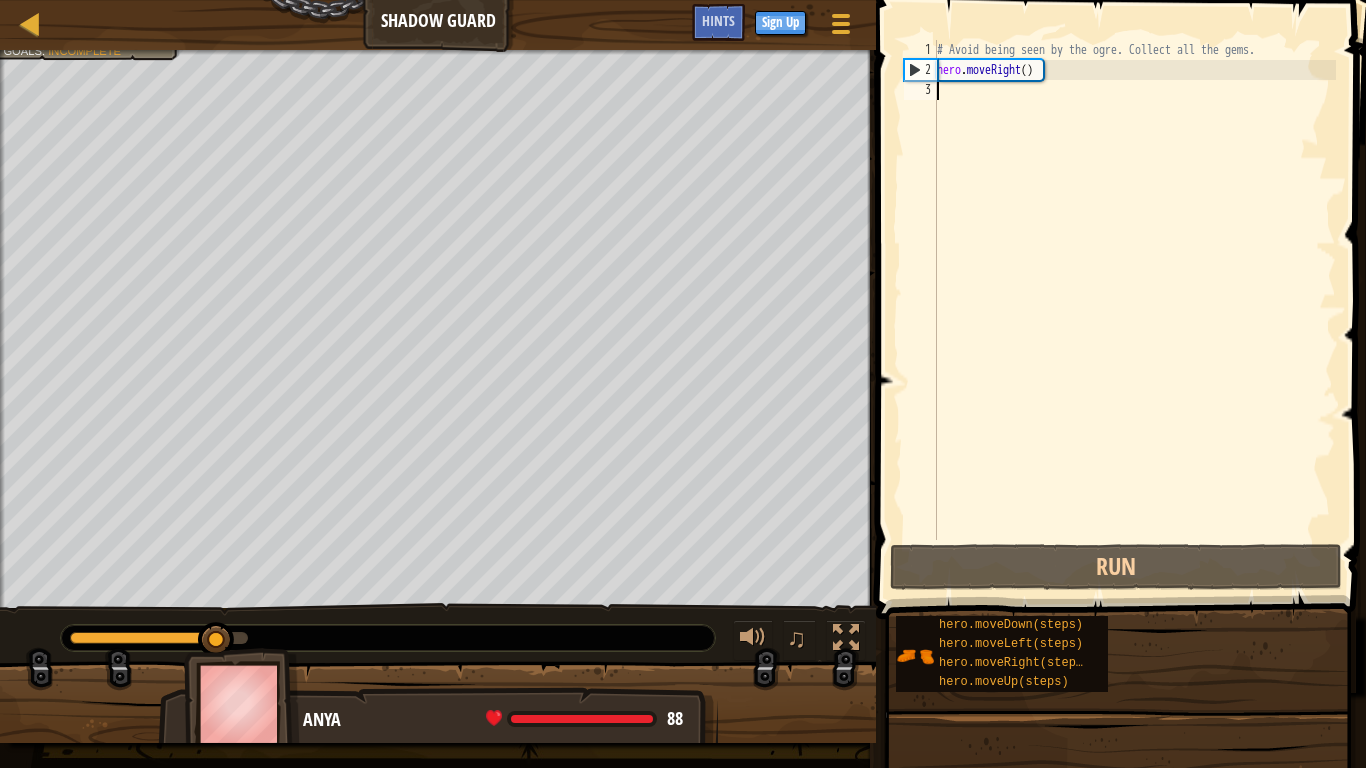 type on "h" 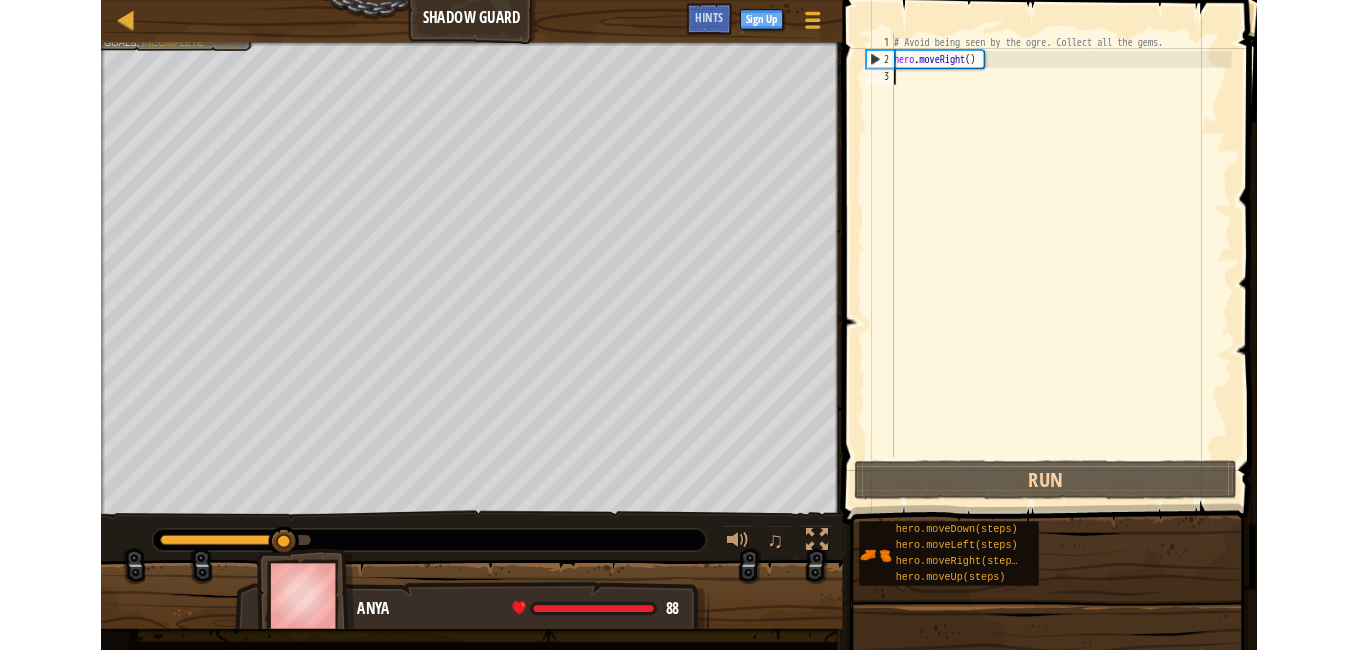 scroll, scrollTop: 9, scrollLeft: 0, axis: vertical 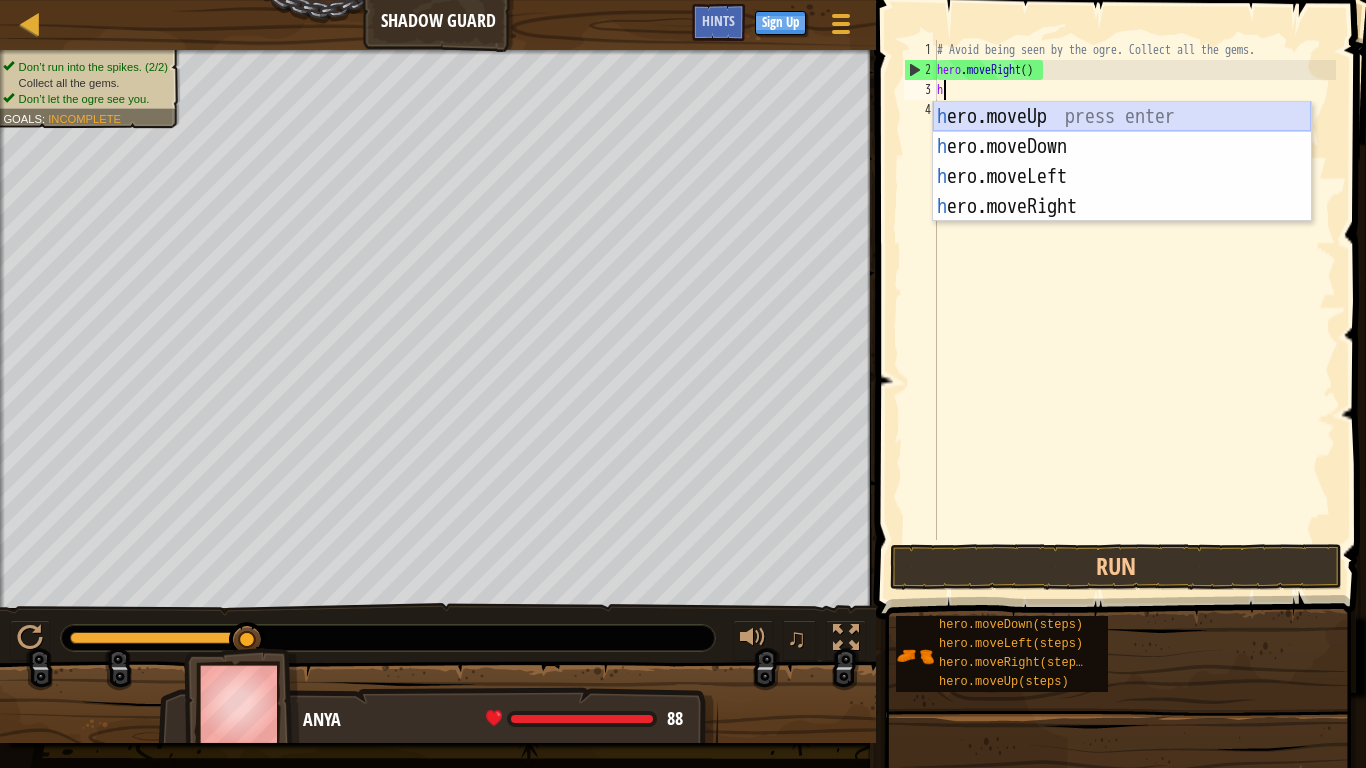 click on "h ero.moveUp press enter h ero.moveDown press enter h ero.moveLeft press enter h ero.moveRight press enter" at bounding box center (1122, 192) 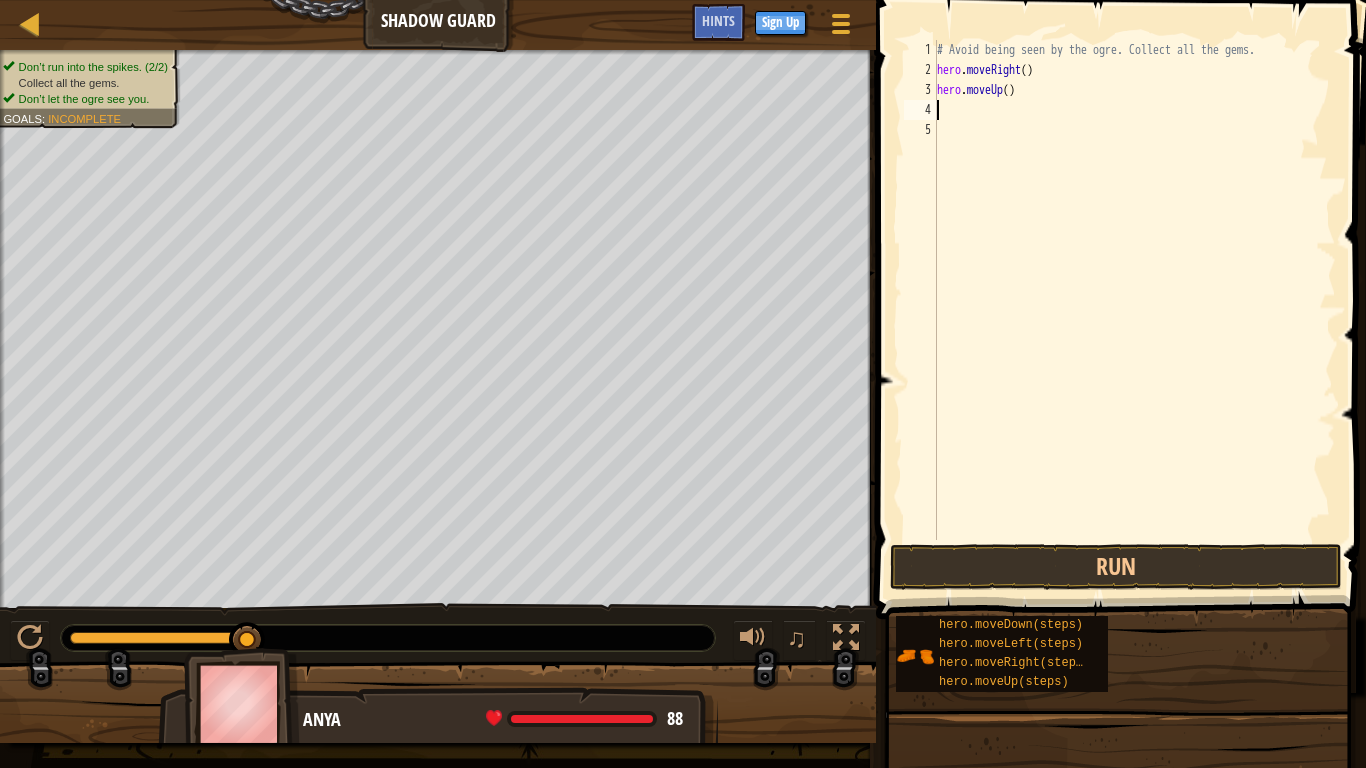 click on "# Avoid being seen by the ogre. Collect all the gems. hero . moveRight ( ) hero . moveUp ( )" at bounding box center (1134, 310) 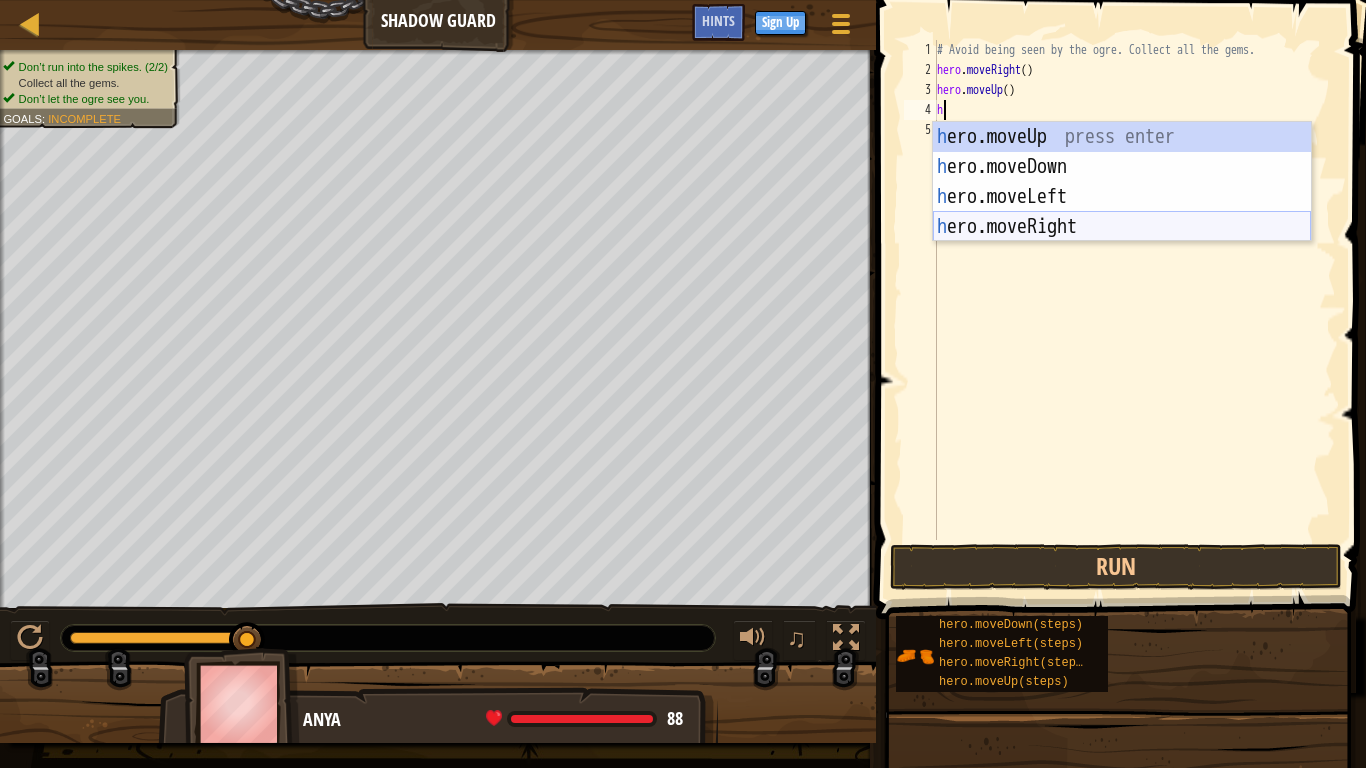 click on "h ero.moveUp press enter h ero.moveDown press enter h ero.moveLeft press enter h ero.moveRight press enter" at bounding box center [1122, 212] 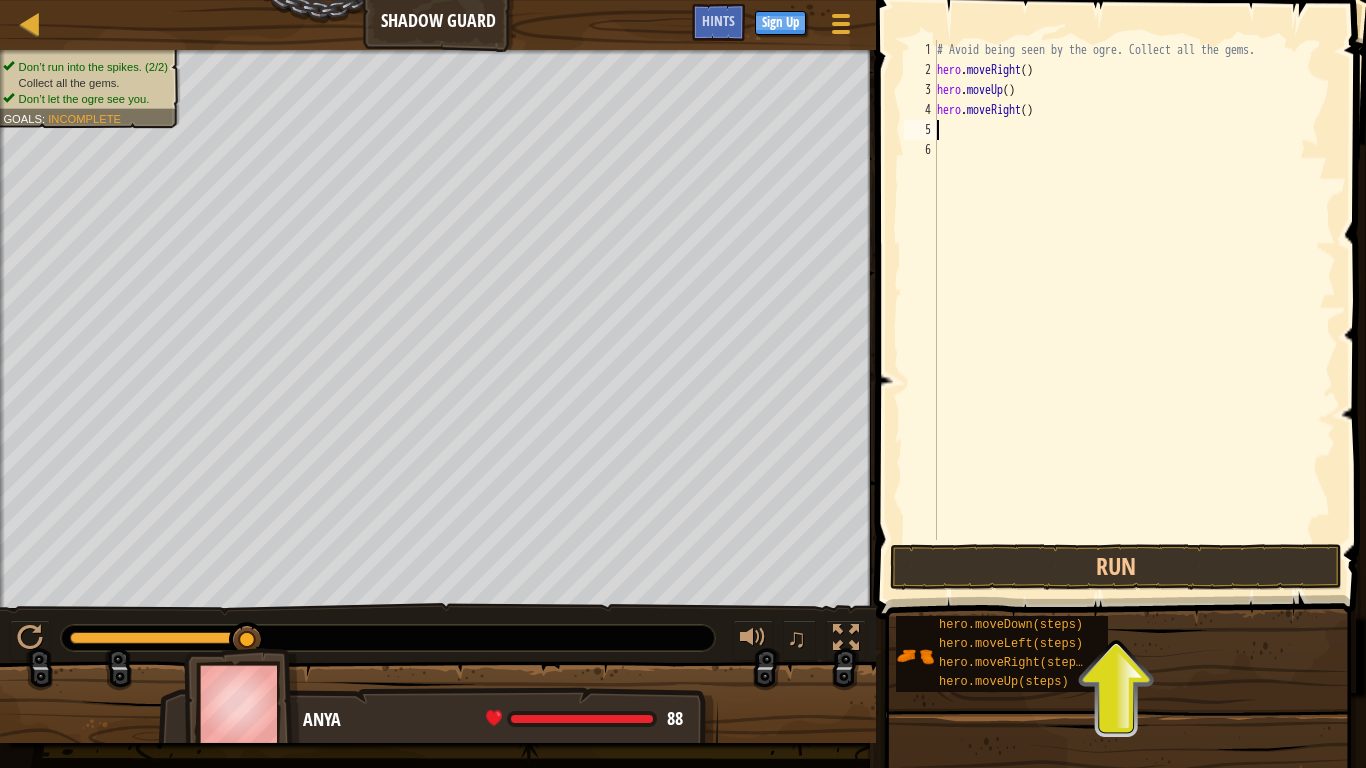 click on "# Avoid being seen by the ogre. Collect all the gems. hero . moveRight ( ) hero . moveUp ( ) hero . moveRight ( )" at bounding box center (1134, 310) 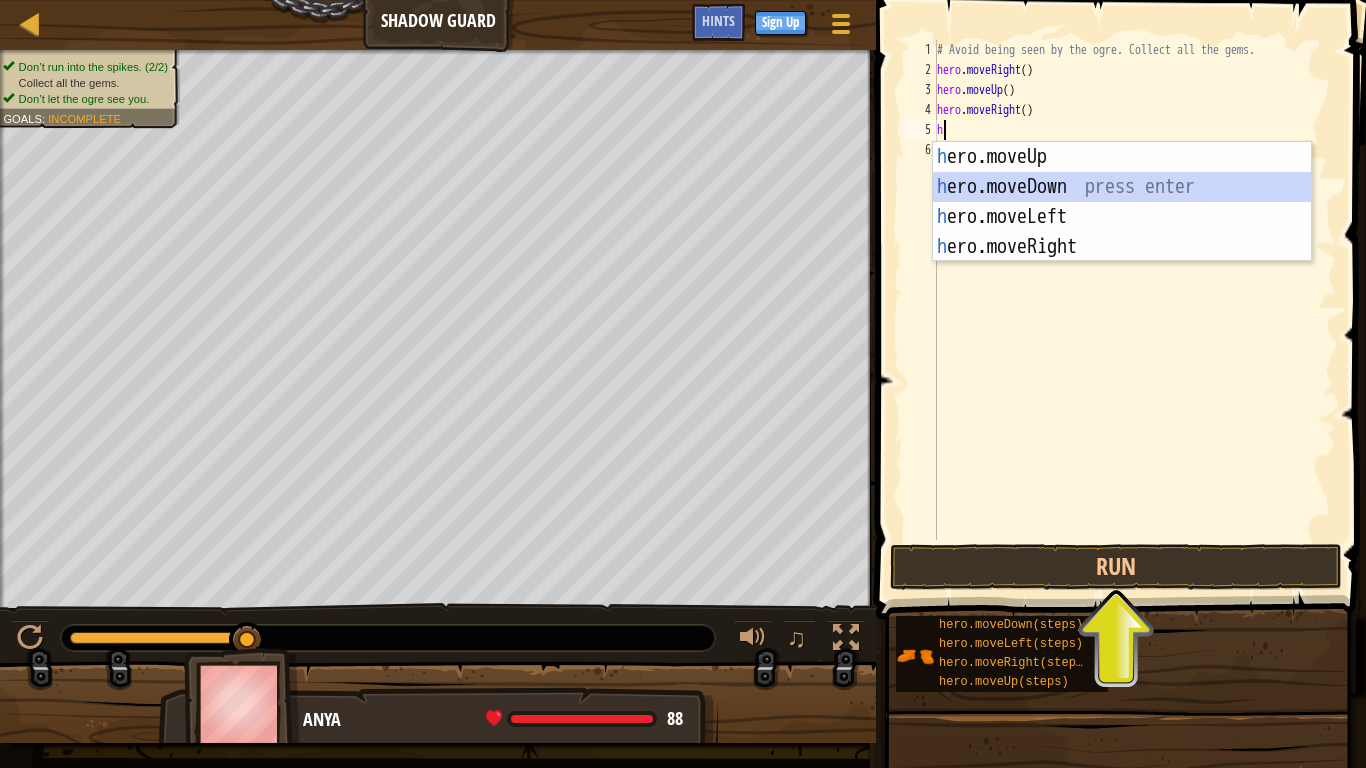 click on "h ero.moveUp press enter h ero.moveDown press enter h ero.moveLeft press enter h ero.moveRight press enter" at bounding box center (1122, 232) 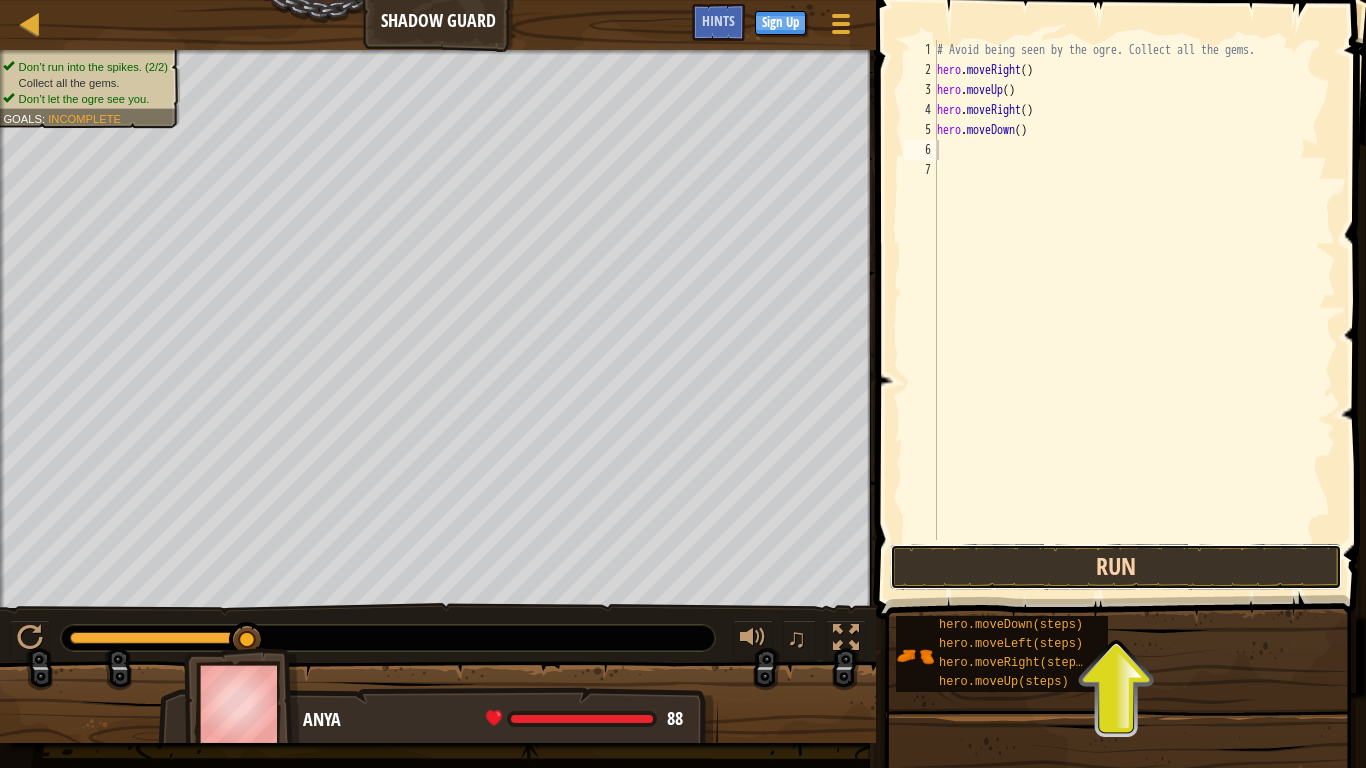 click on "Run" at bounding box center (1116, 567) 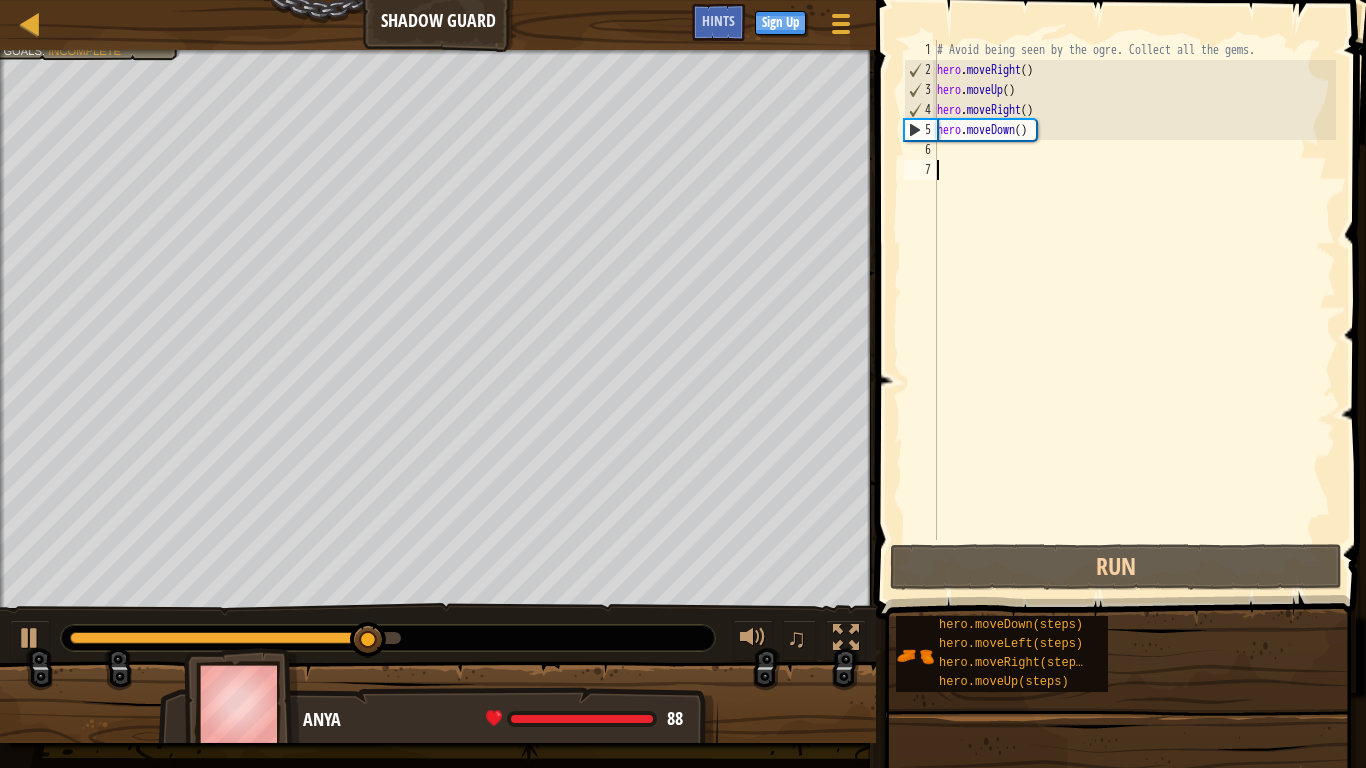 drag, startPoint x: 1019, startPoint y: 170, endPoint x: 972, endPoint y: 150, distance: 51.078373 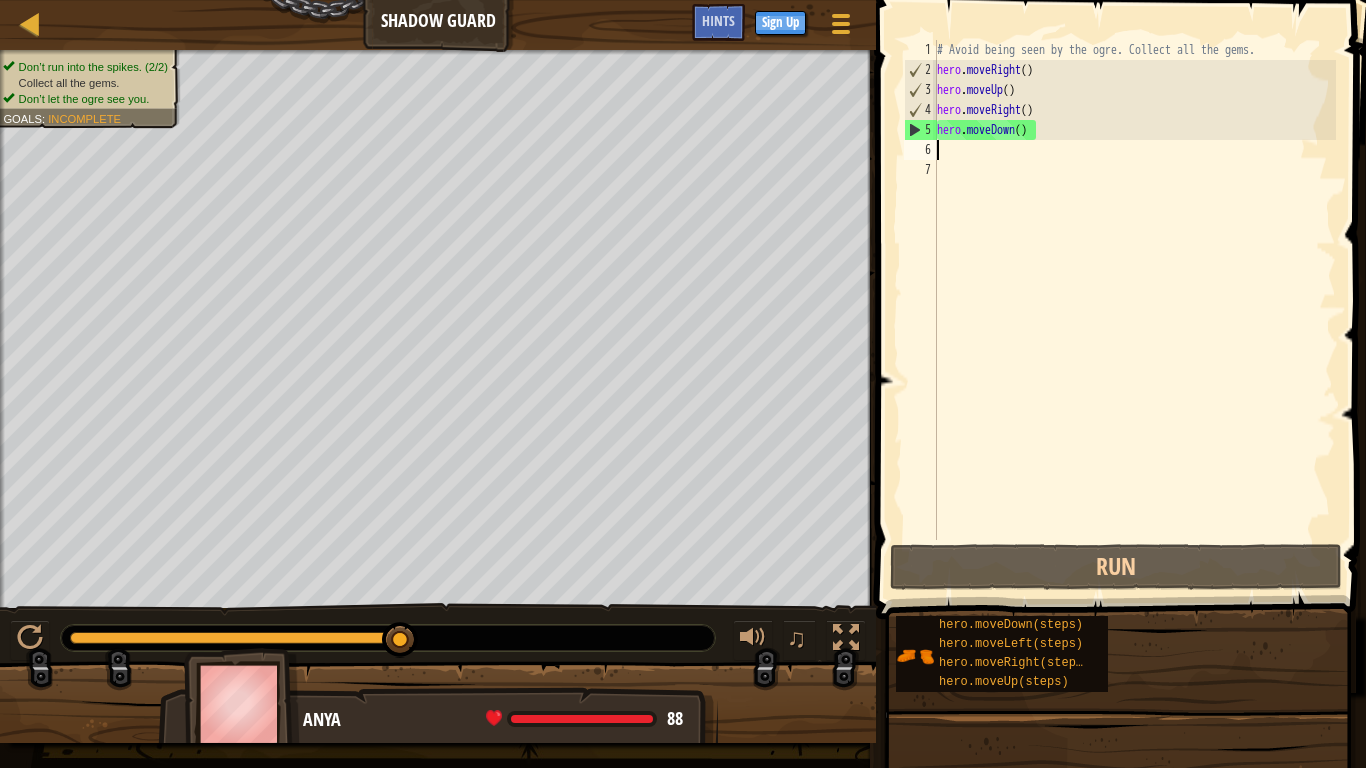 drag, startPoint x: 972, startPoint y: 150, endPoint x: 938, endPoint y: 135, distance: 37.161808 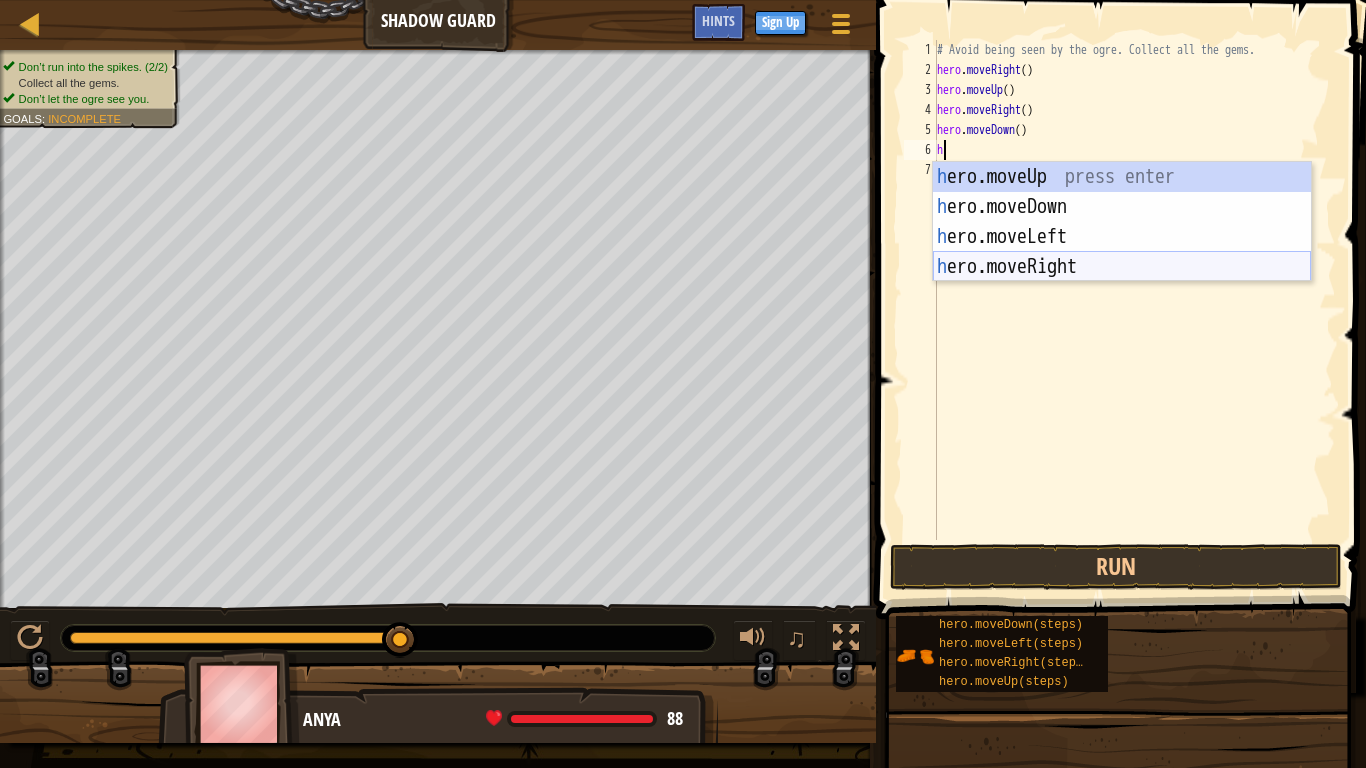 click on "h ero.moveUp press enter h ero.moveDown press enter h ero.moveLeft press enter h ero.moveRight press enter" at bounding box center (1122, 252) 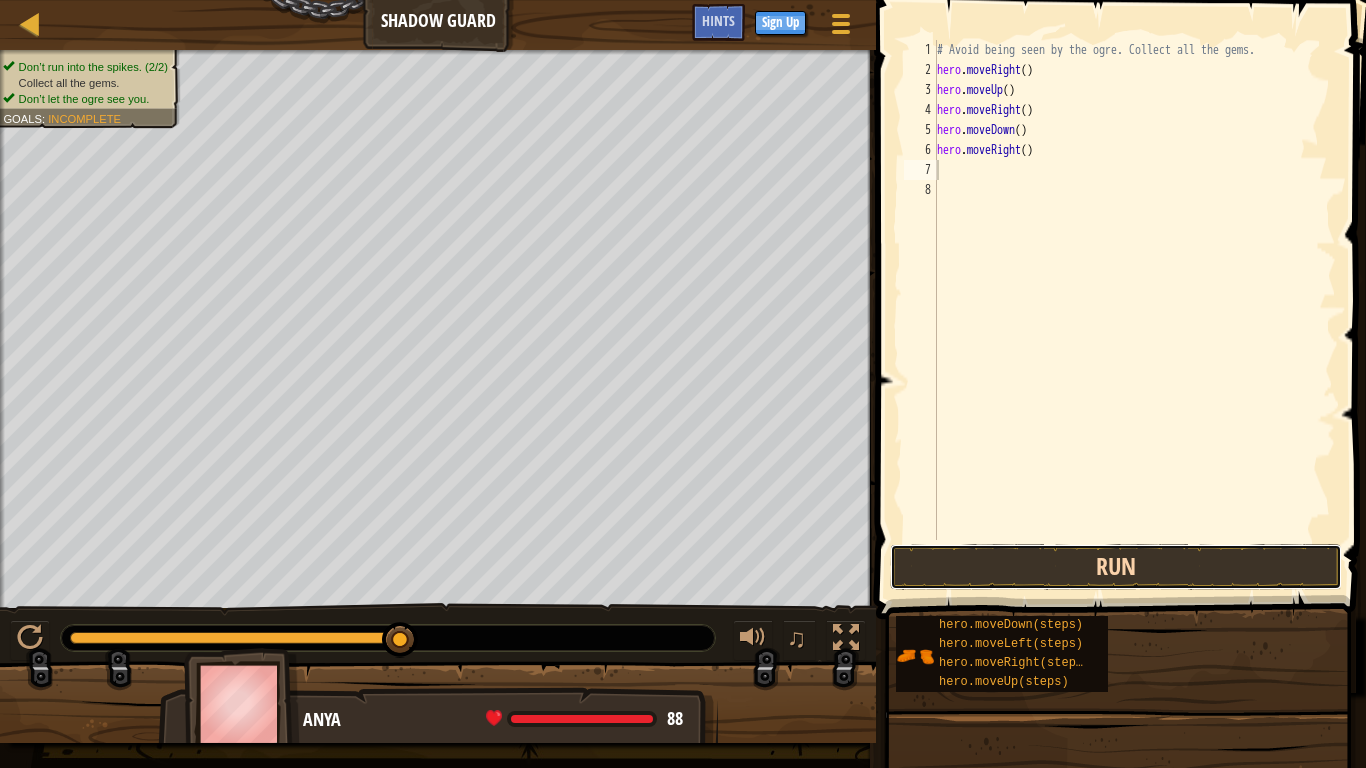 click on "Run" at bounding box center [1116, 567] 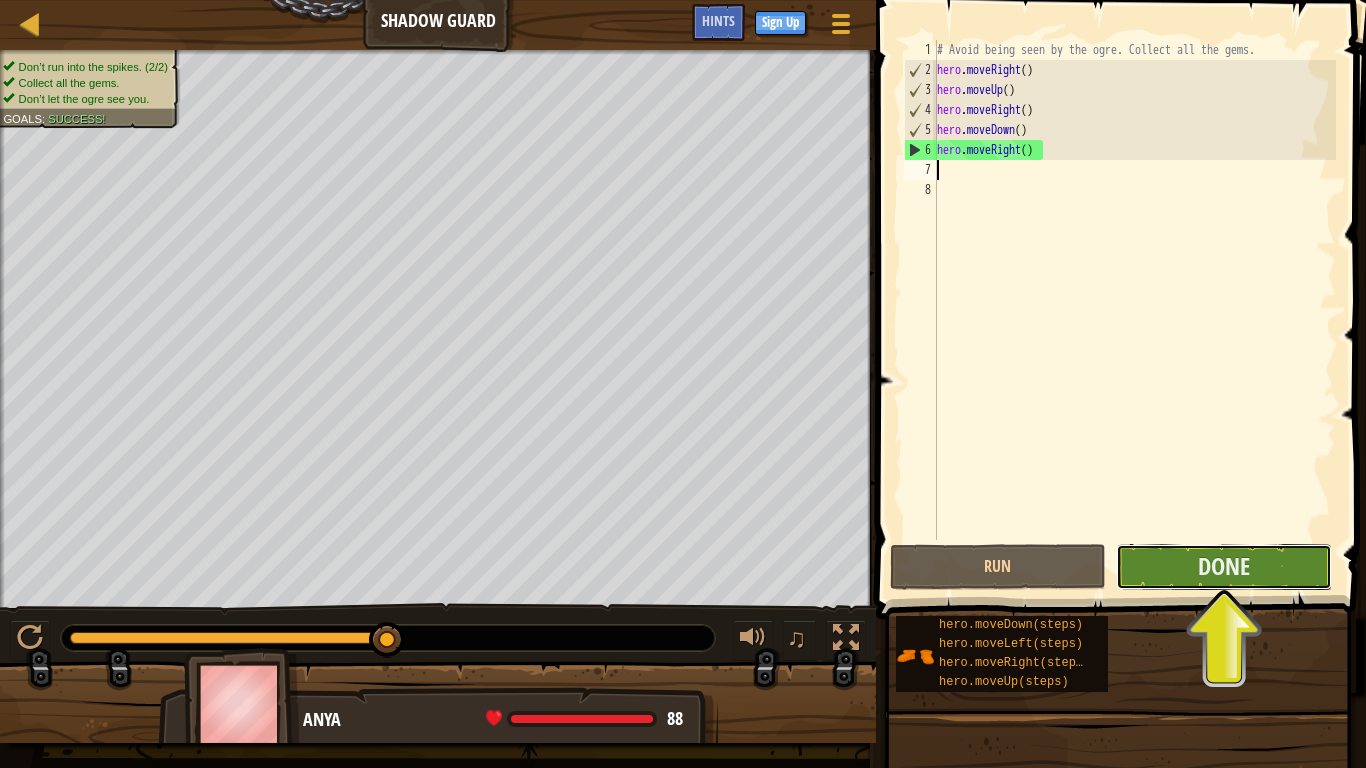click on "Done" at bounding box center [1224, 567] 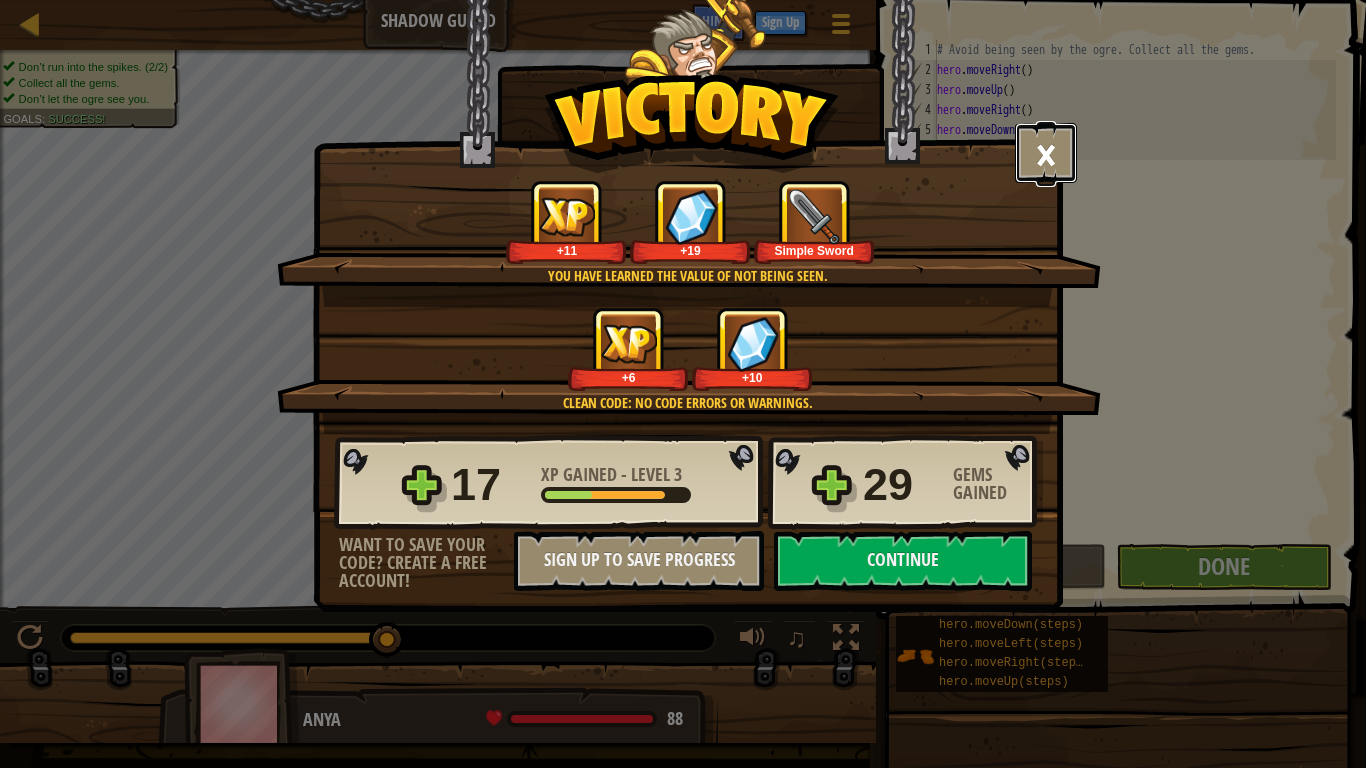click on "×" at bounding box center [1046, 153] 